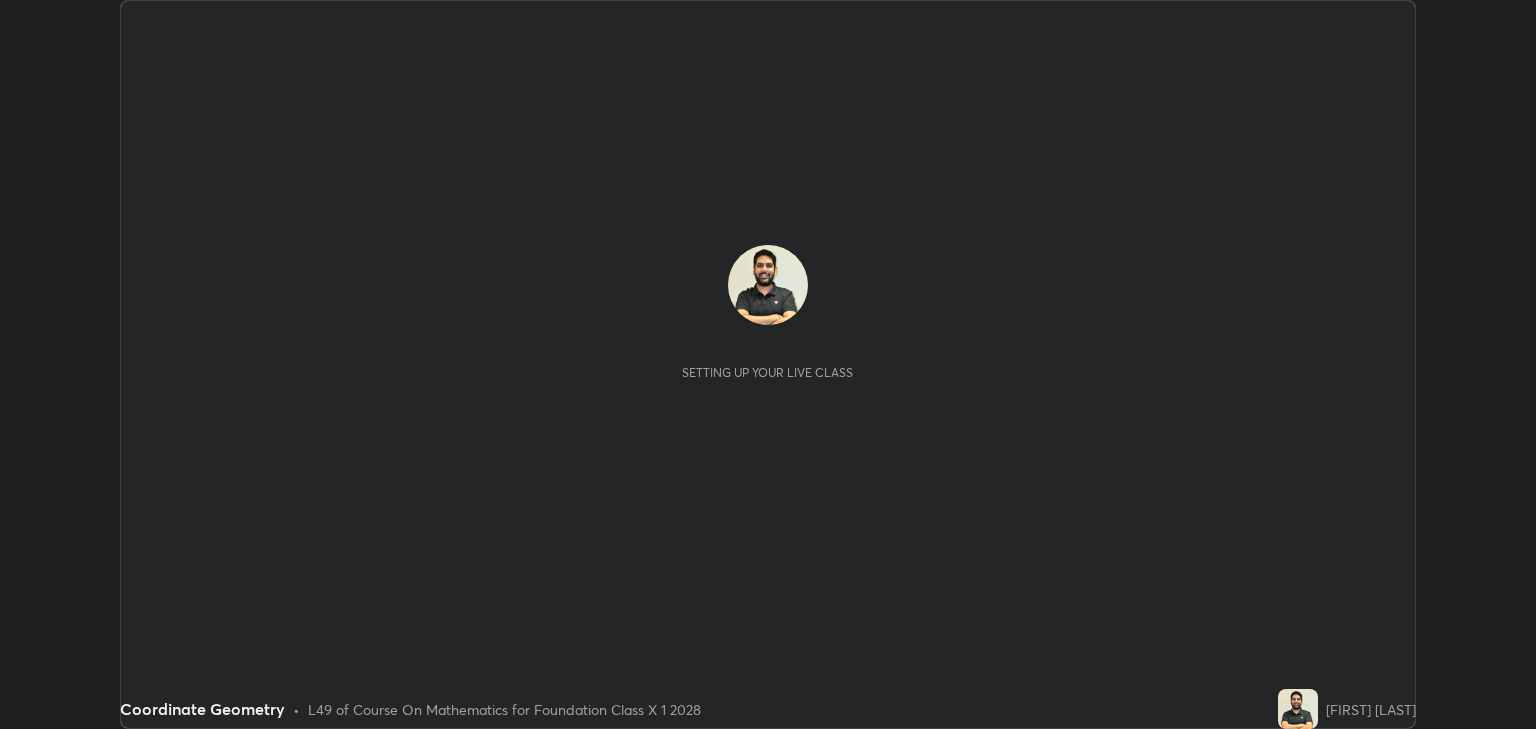 scroll, scrollTop: 0, scrollLeft: 0, axis: both 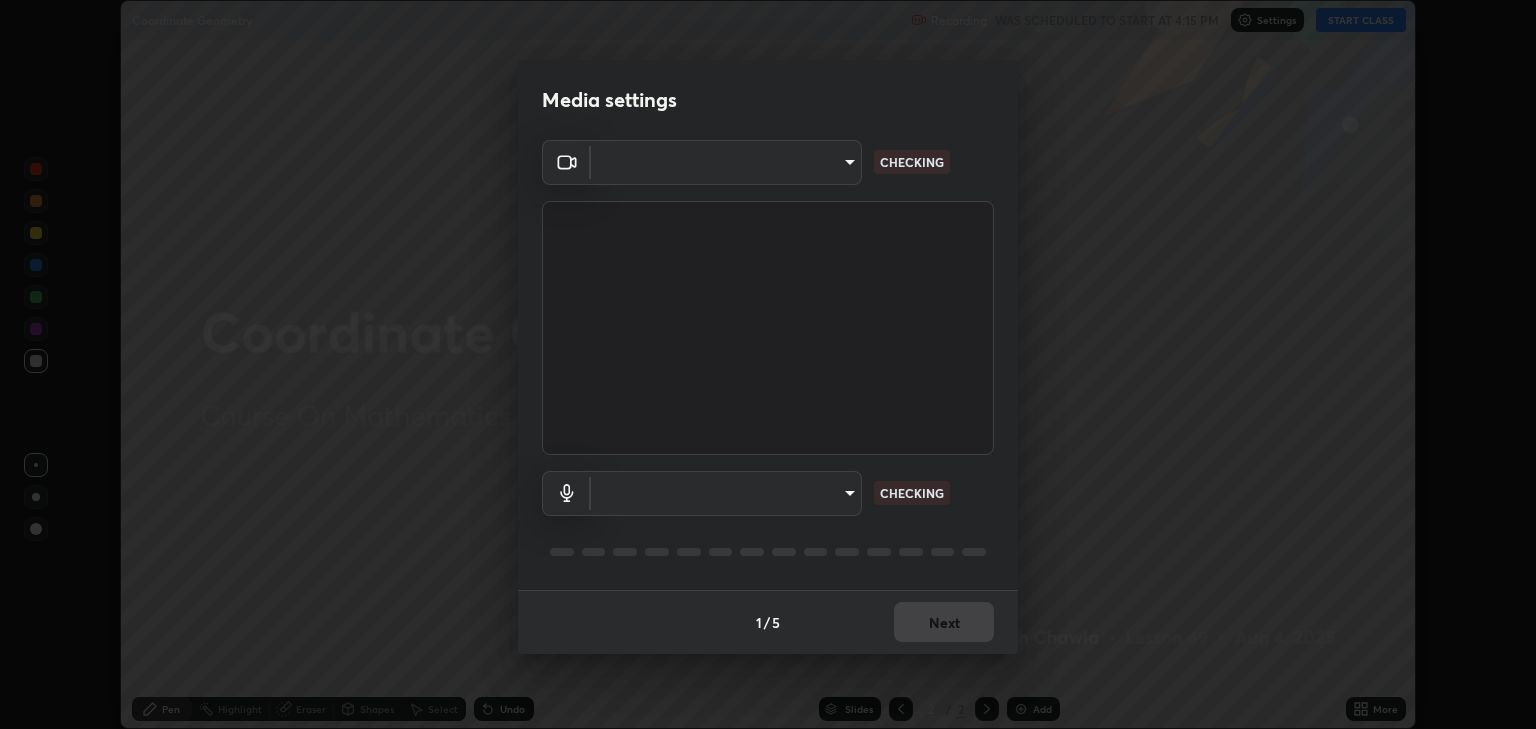 type on "a5fd4db2a2ff04be9e75800ceec395402009cfa99126b0c31c67d7c87717ec82" 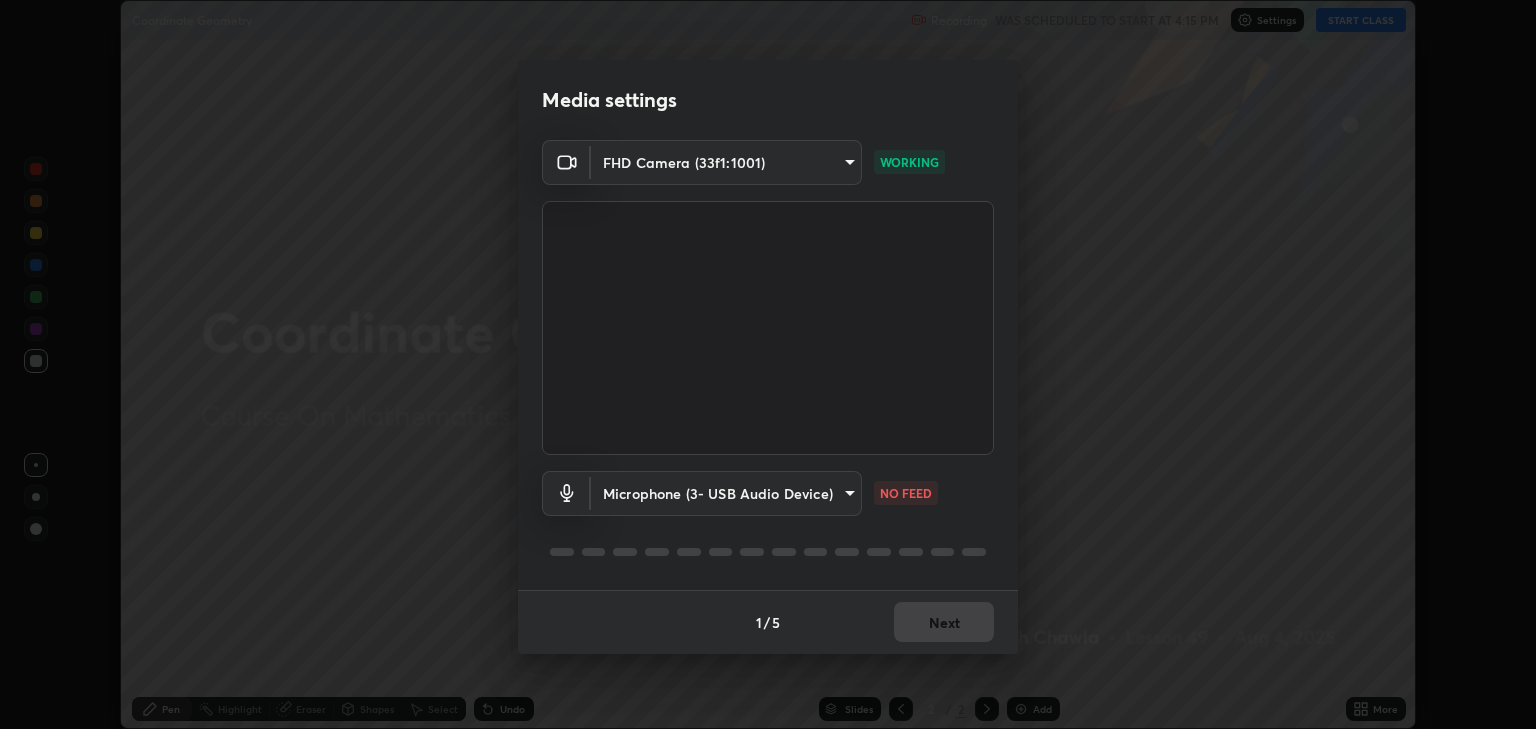 click on "Erase all Coordinate Geometry Recording WAS SCHEDULED TO START AT  4:15 PM Settings START CLASS Setting up your live class Coordinate Geometry • L49 of Course On Mathematics for Foundation Class X 1 2028 [FIRST] [LAST] Pen Highlight Eraser Shapes Select Undo Slides 2 / 2 Add More No doubts shared Encourage your learners to ask a doubt for better clarity Report an issue Reason for reporting Buffering Chat not working Audio - Video sync issue Educator video quality low ​ Attach an image Report Media settings FHD Camera (33f1:1001) a5fd4db2a2ff04be9e75800ceec395402009cfa99126b0c31c67d7c87717ec82 WORKING Microphone (3- USB Audio Device) fe75813df8d486381d4ef6fb867a5611449169ad4c4dc7018e8f7e5b987cf15a NO FEED 1 / 5 Next" at bounding box center [768, 364] 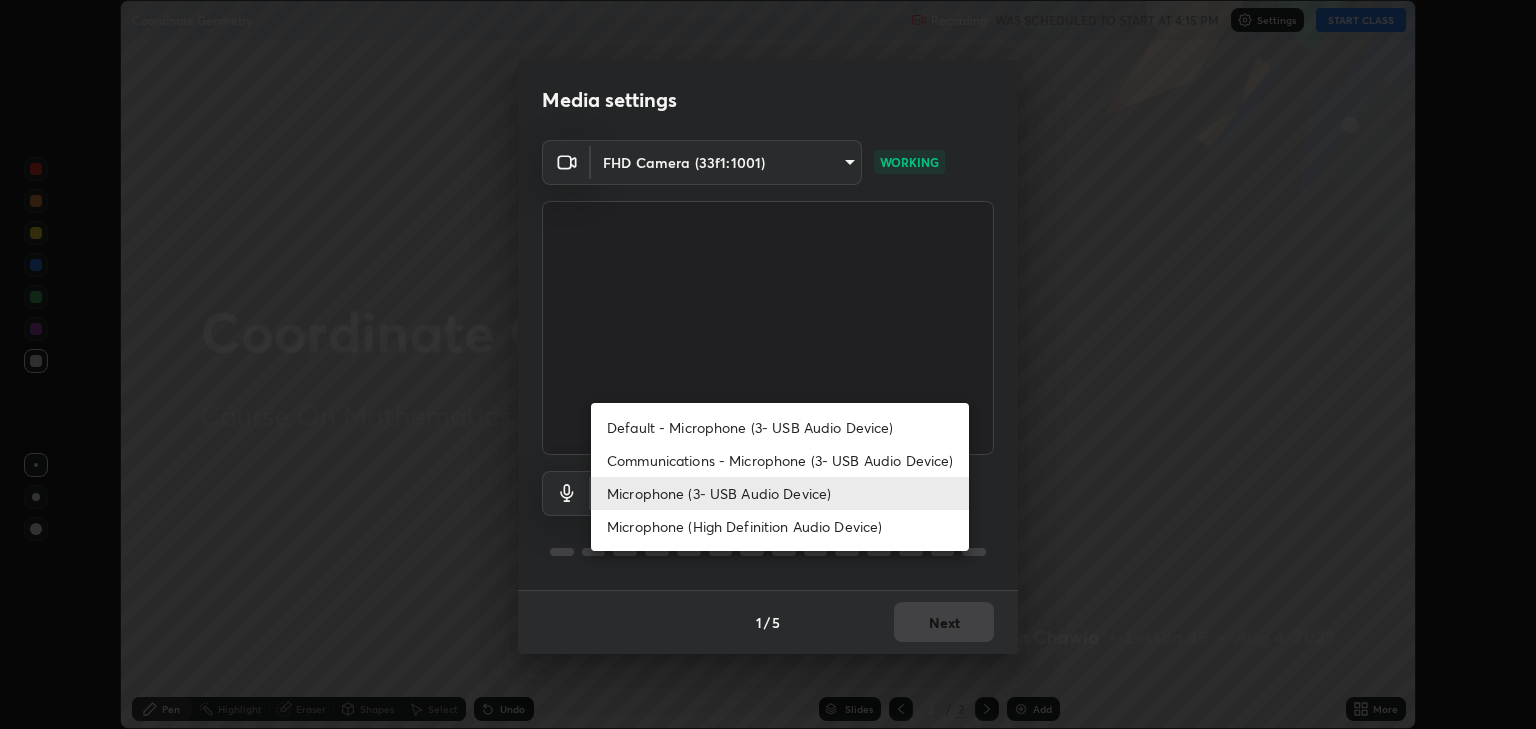 click on "Microphone (3- USB Audio Device)" at bounding box center (780, 493) 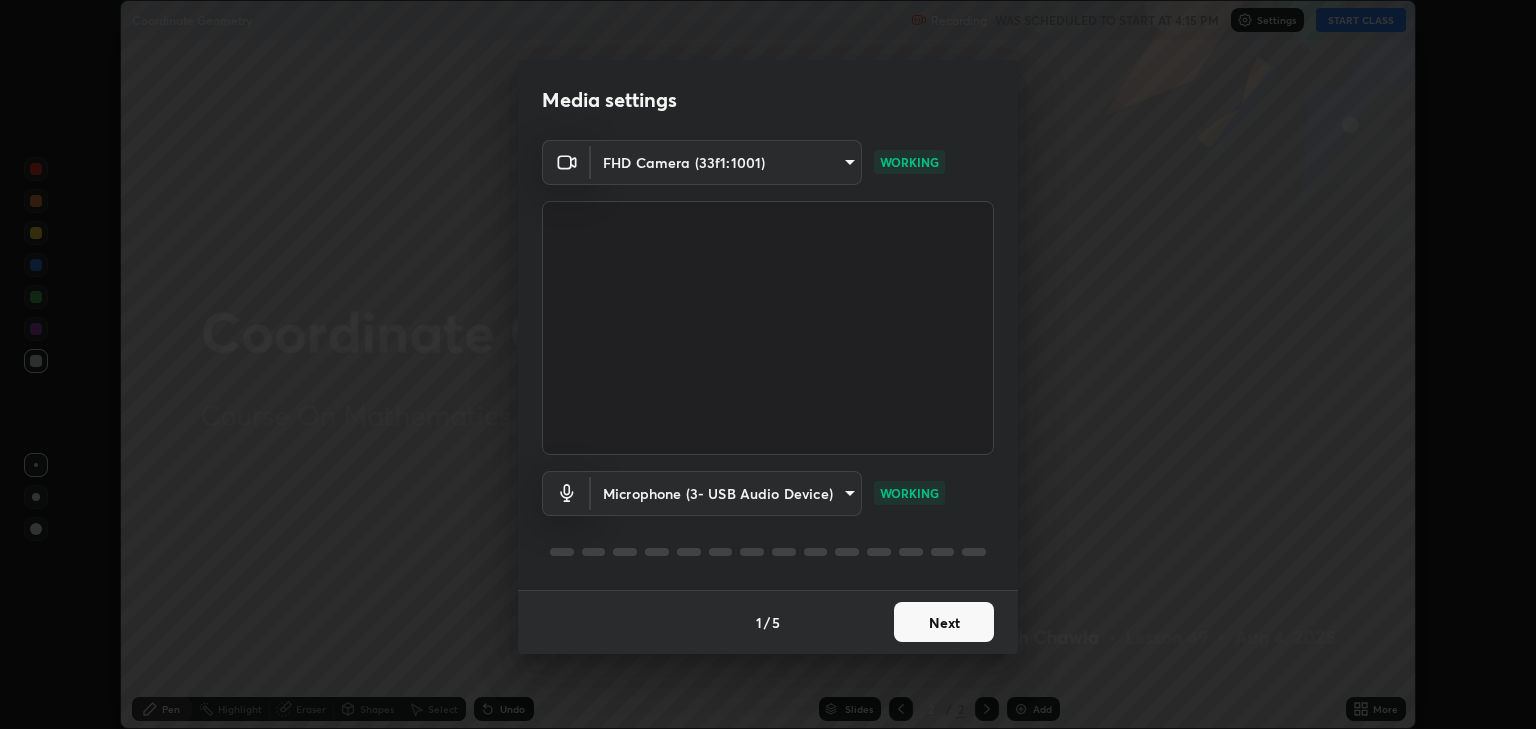 click on "Next" at bounding box center [944, 622] 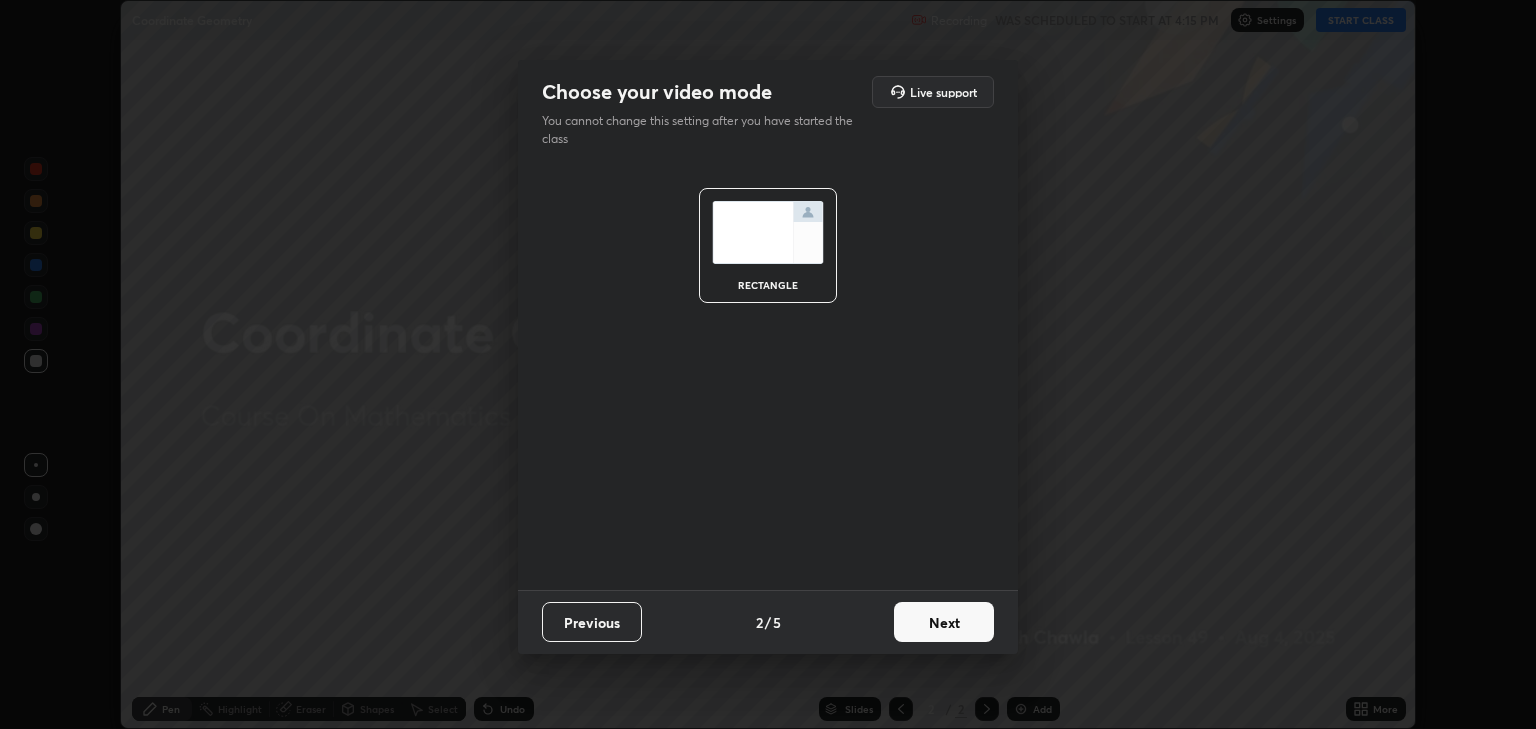 click on "Next" at bounding box center (944, 622) 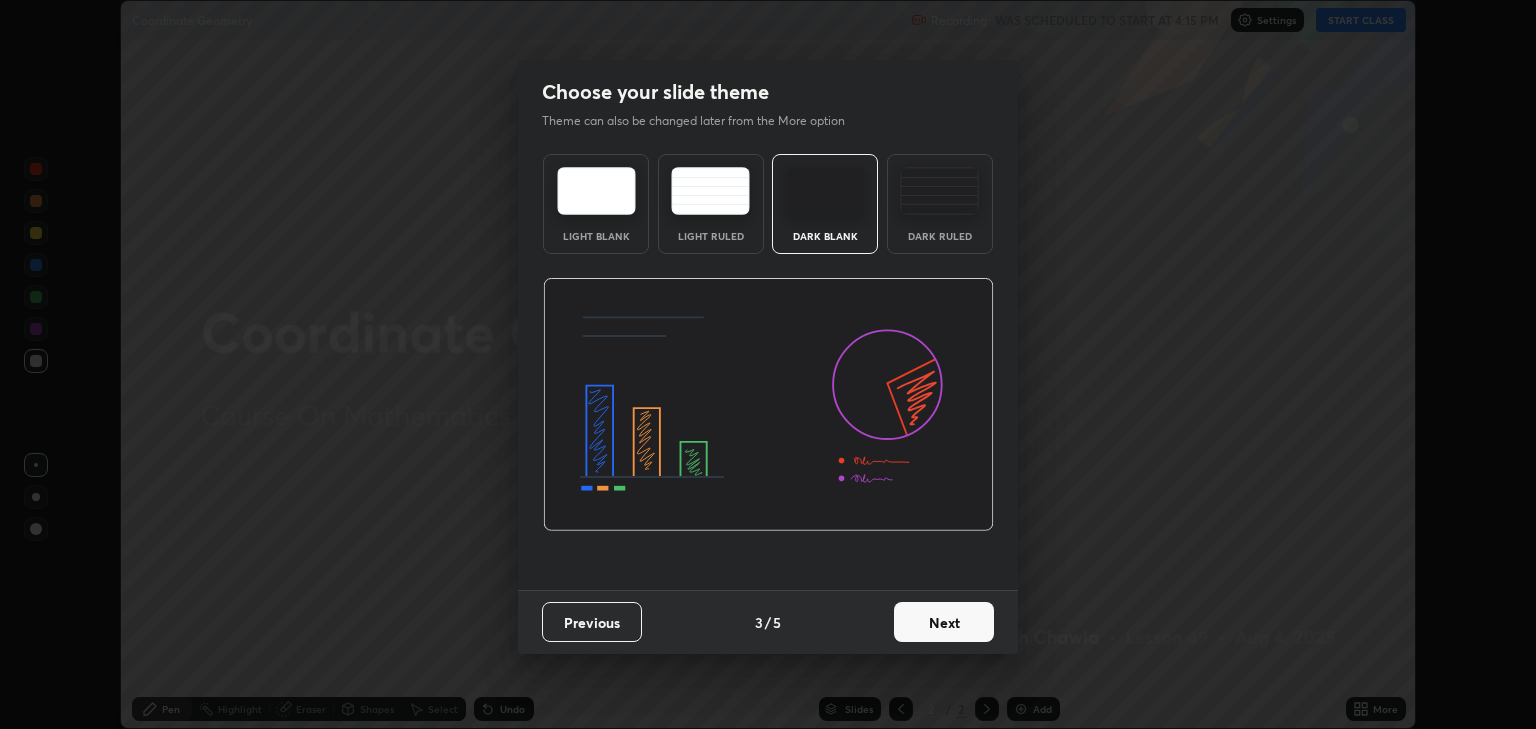click on "Next" at bounding box center [944, 622] 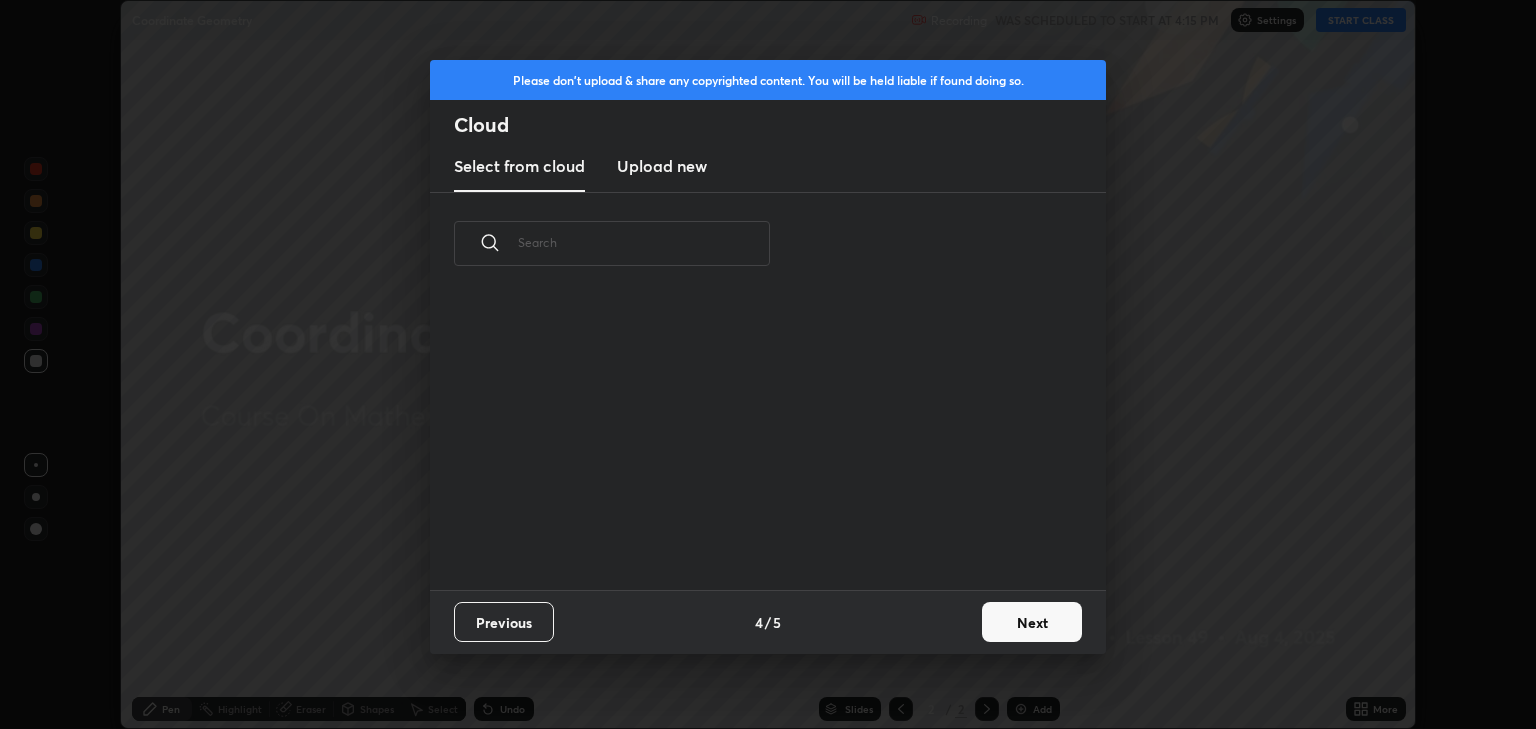 click on "Previous 4 / 5 Next" at bounding box center [768, 622] 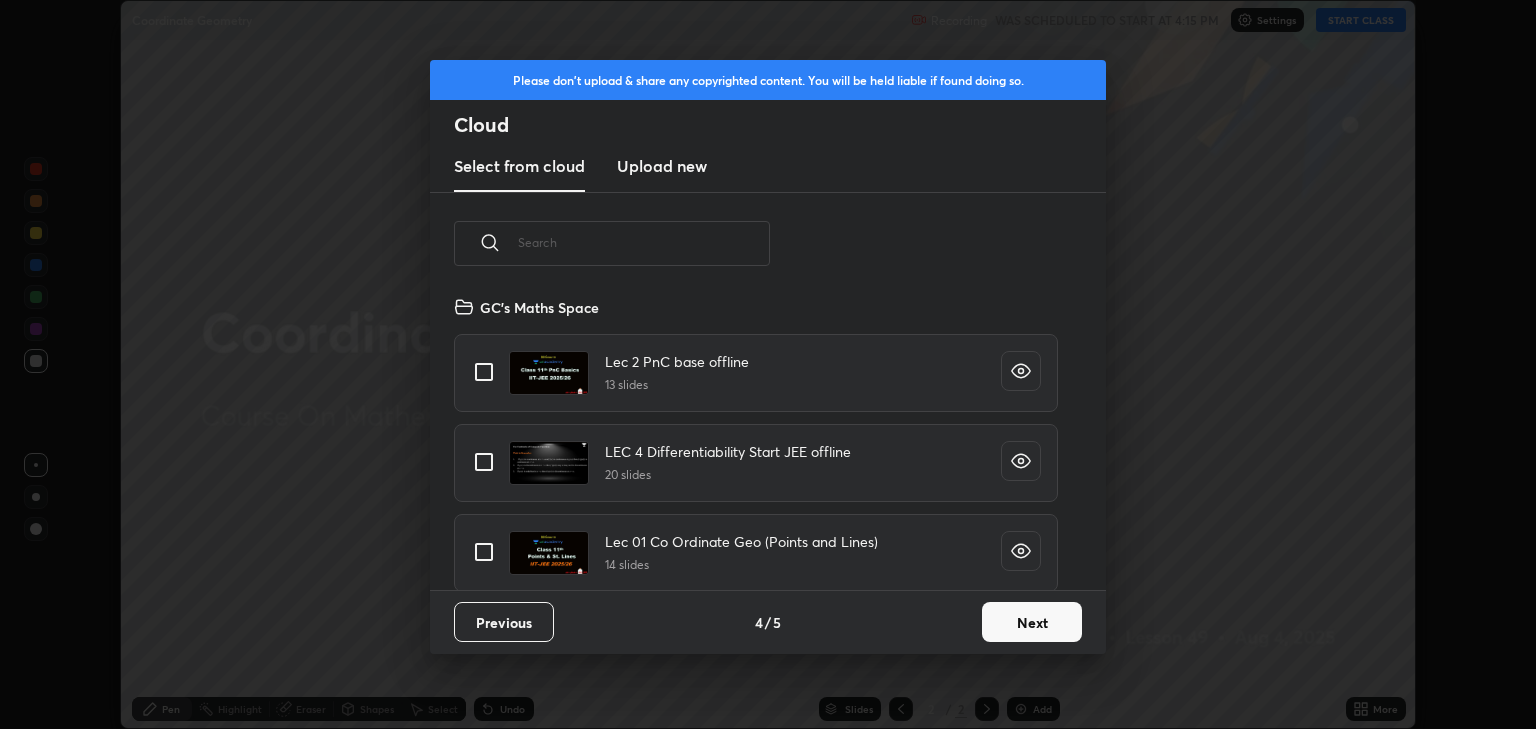 scroll, scrollTop: 6, scrollLeft: 11, axis: both 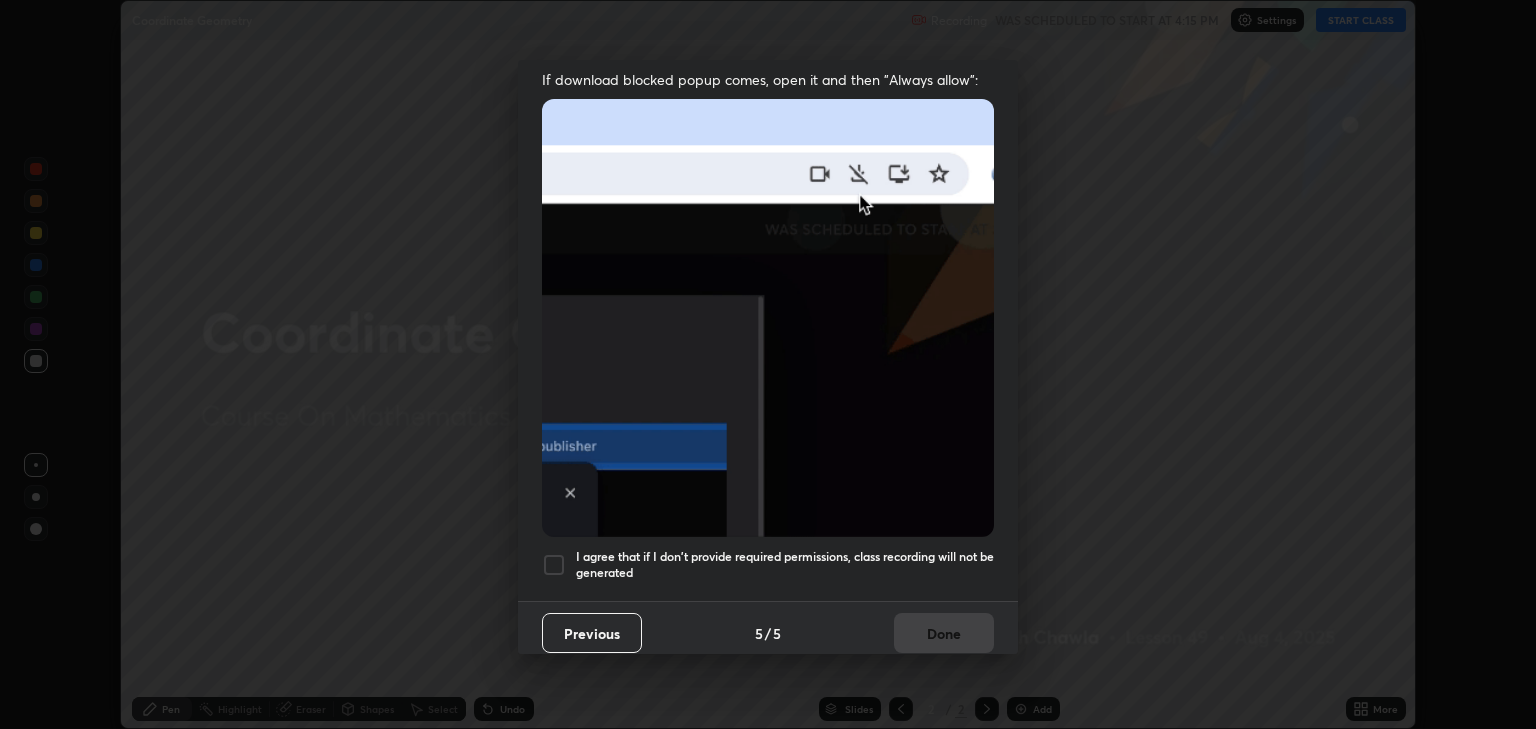 click on "I agree that if I don't provide required permissions, class recording will not be generated" at bounding box center (768, 565) 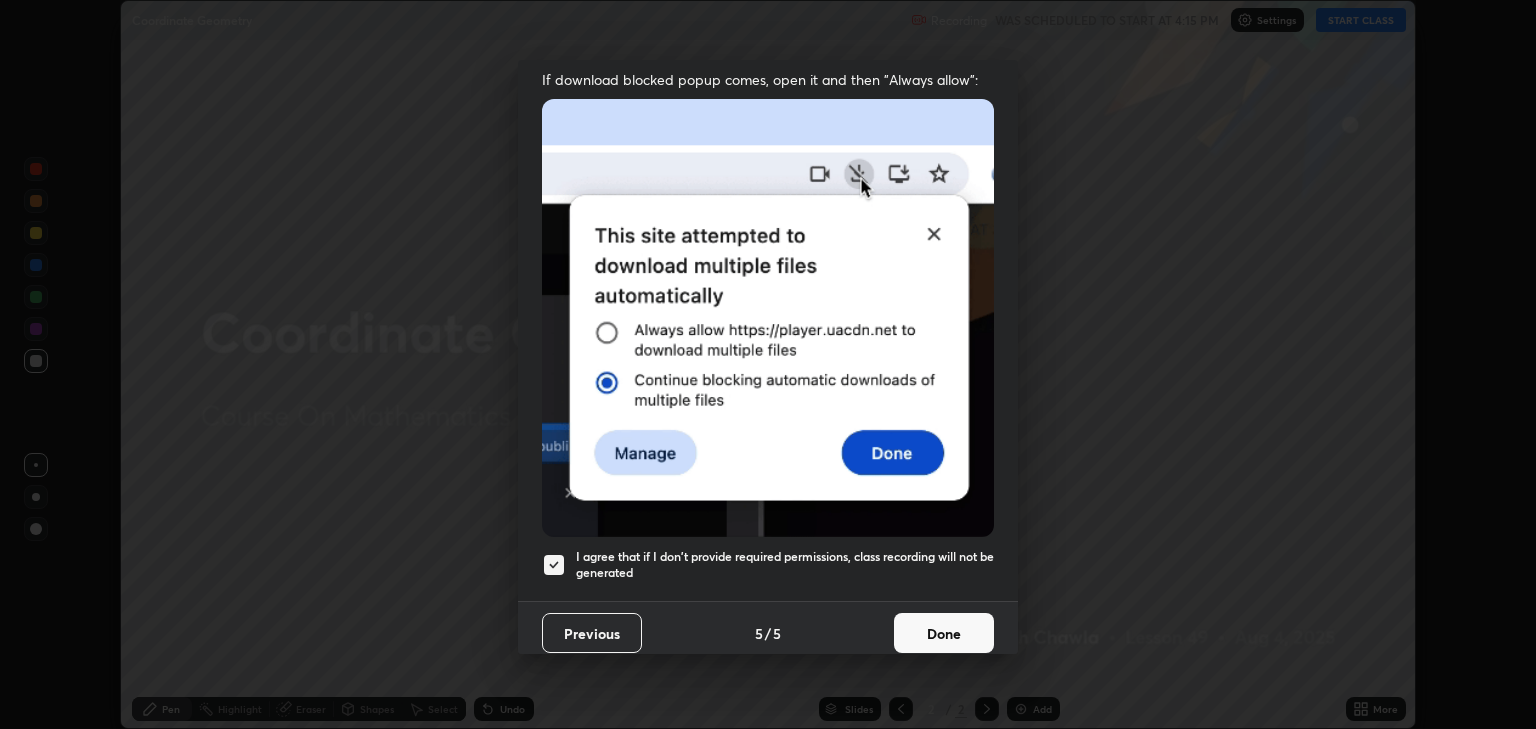 click on "Done" at bounding box center [944, 633] 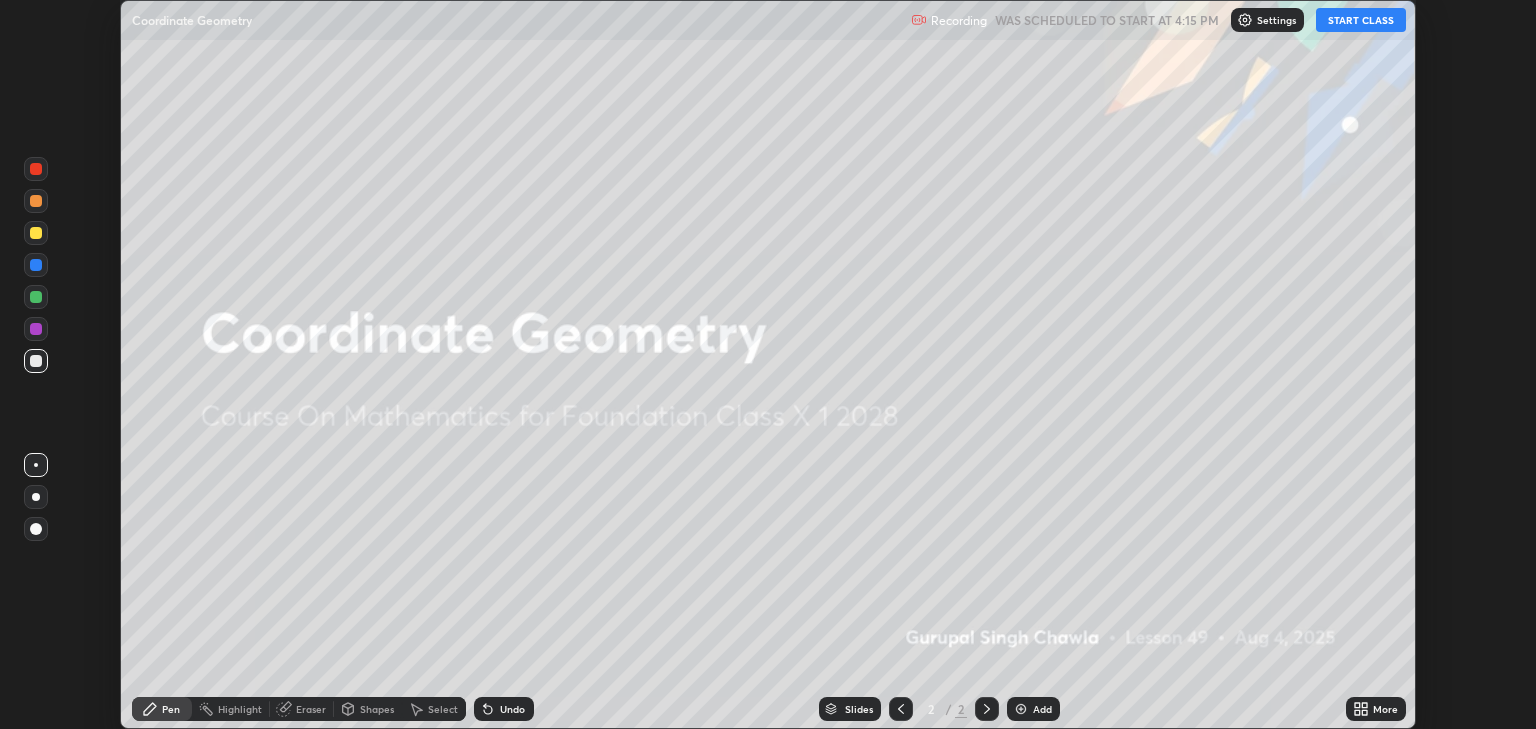 click on "START CLASS" at bounding box center (1361, 20) 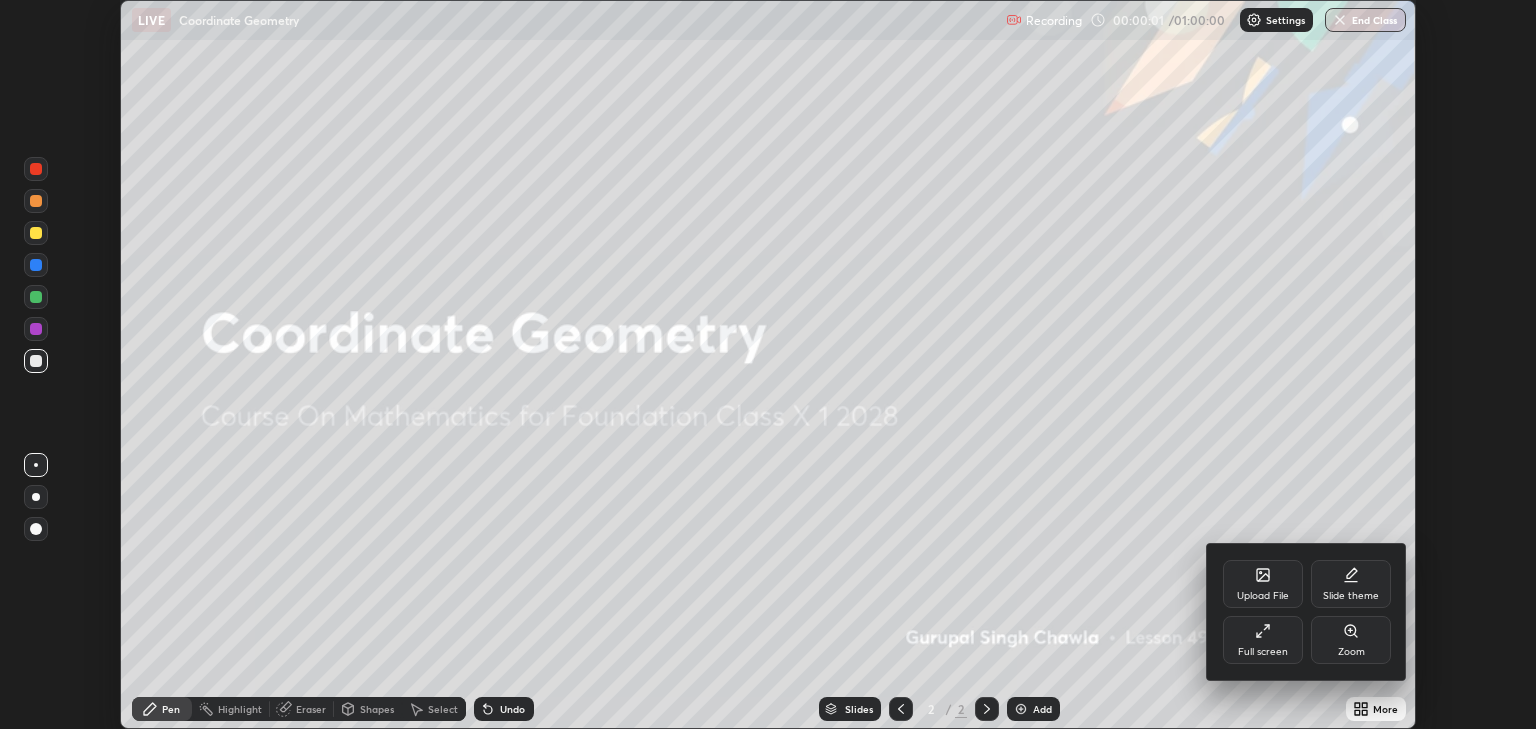 click on "Upload File" at bounding box center [1263, 596] 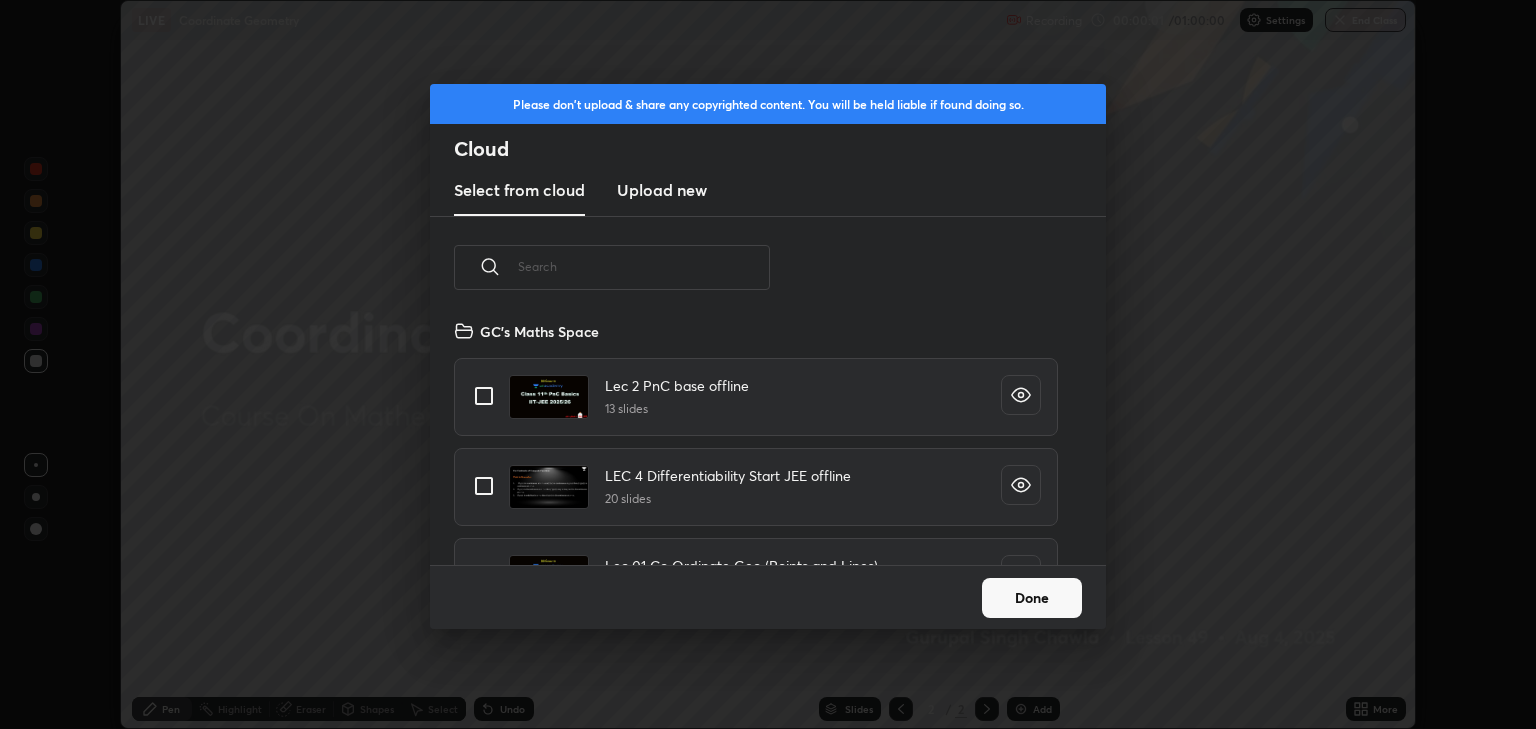 scroll, scrollTop: 7, scrollLeft: 11, axis: both 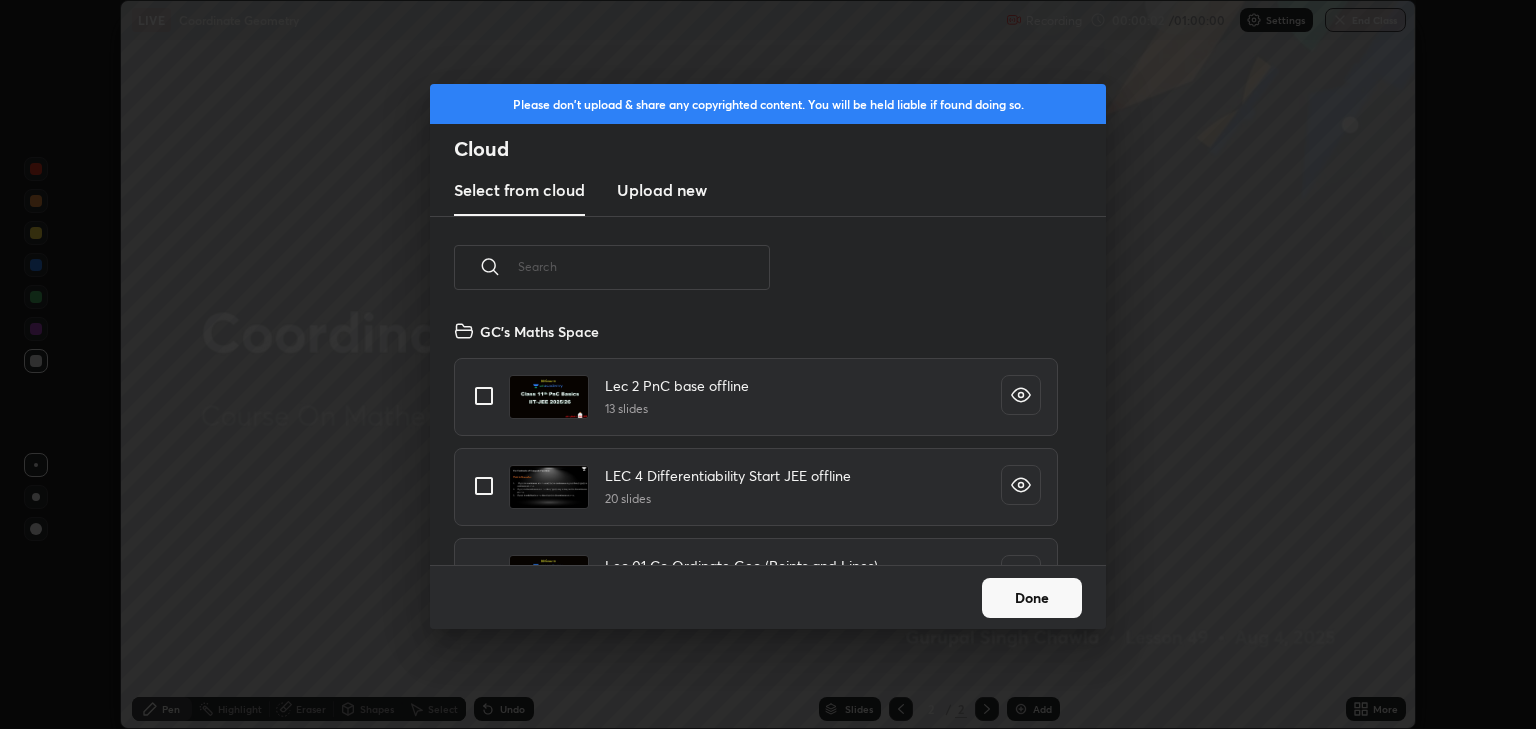 click on "Done" at bounding box center (1032, 598) 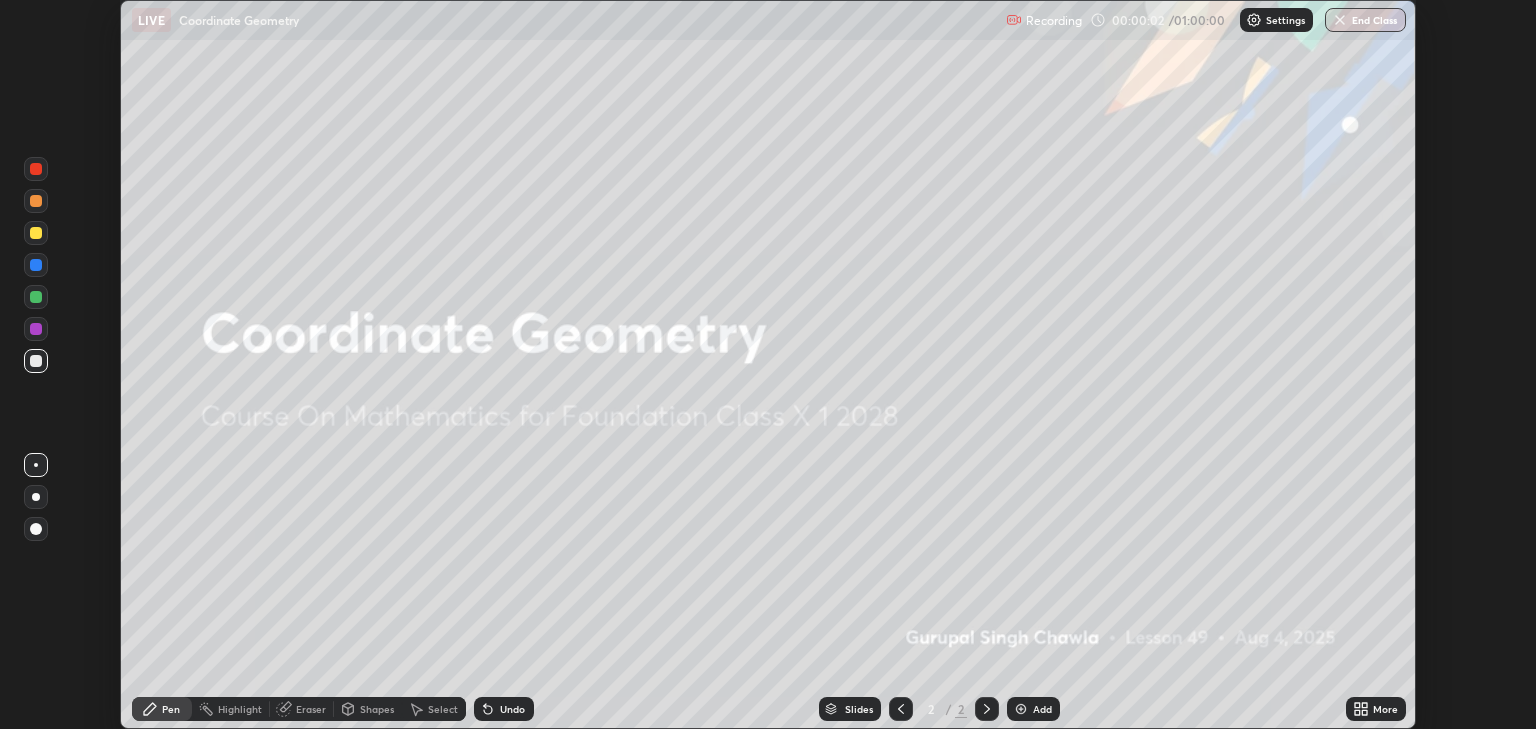 click 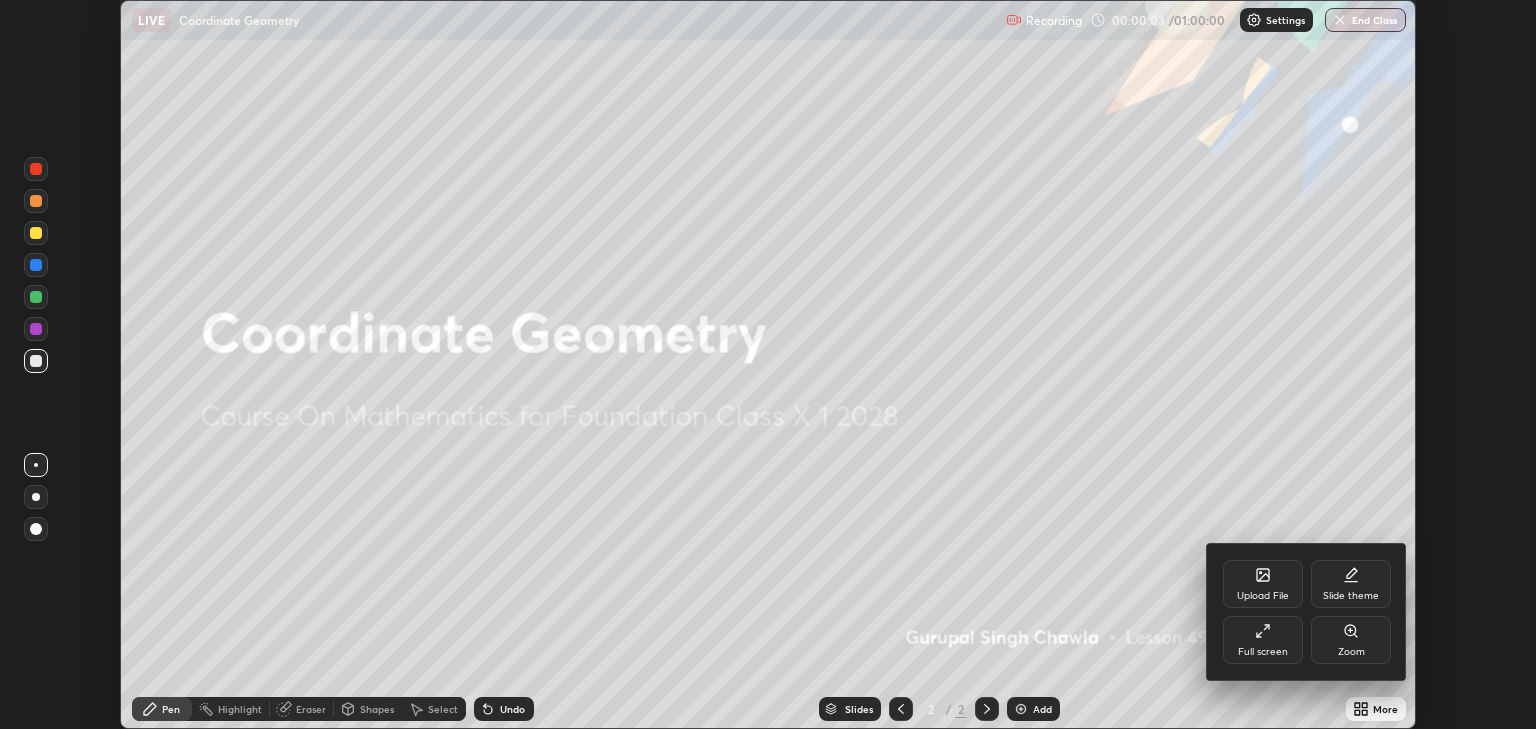 click on "Full screen" at bounding box center [1263, 640] 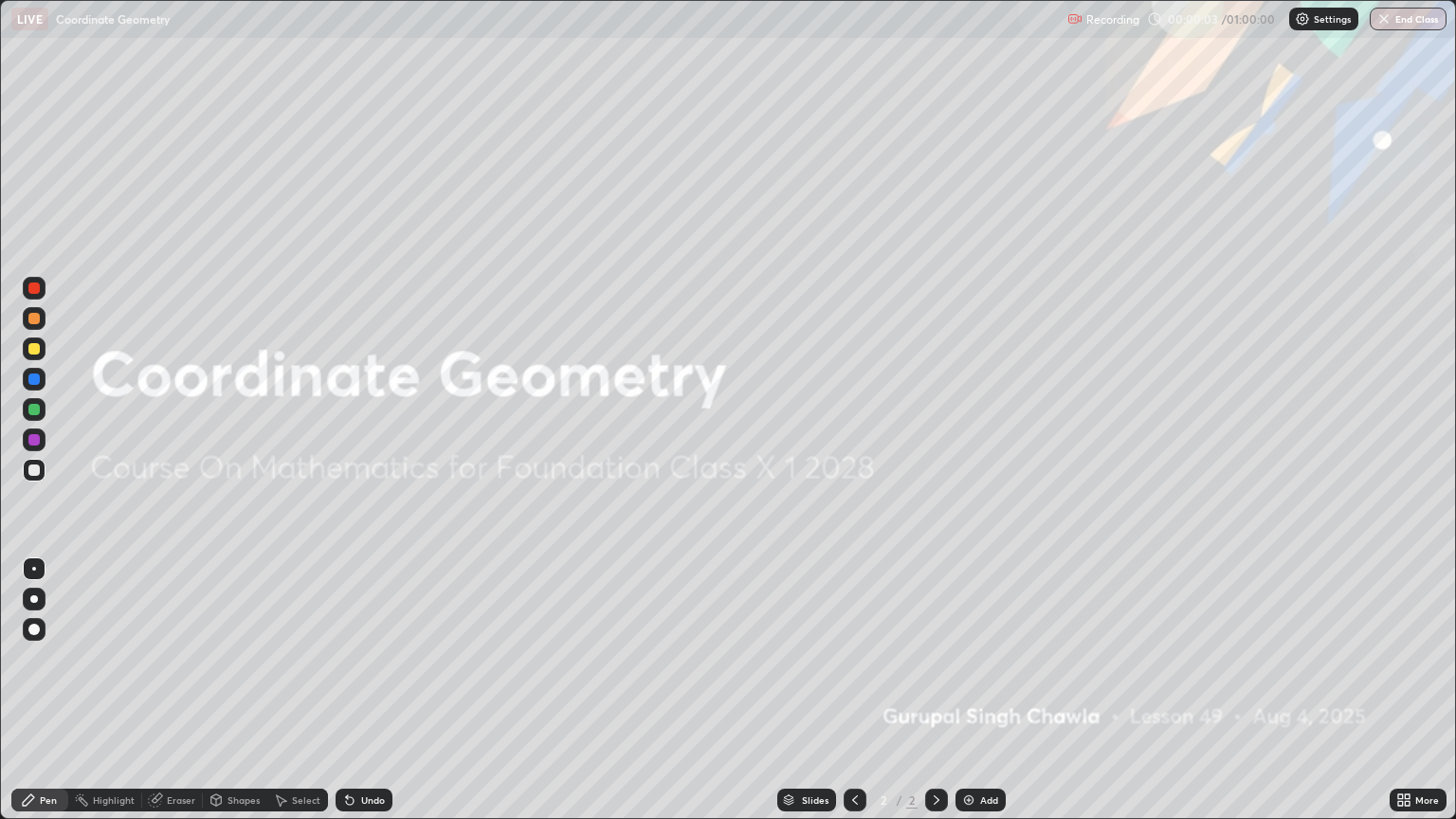 scroll, scrollTop: 93973, scrollLeft: 93336, axis: both 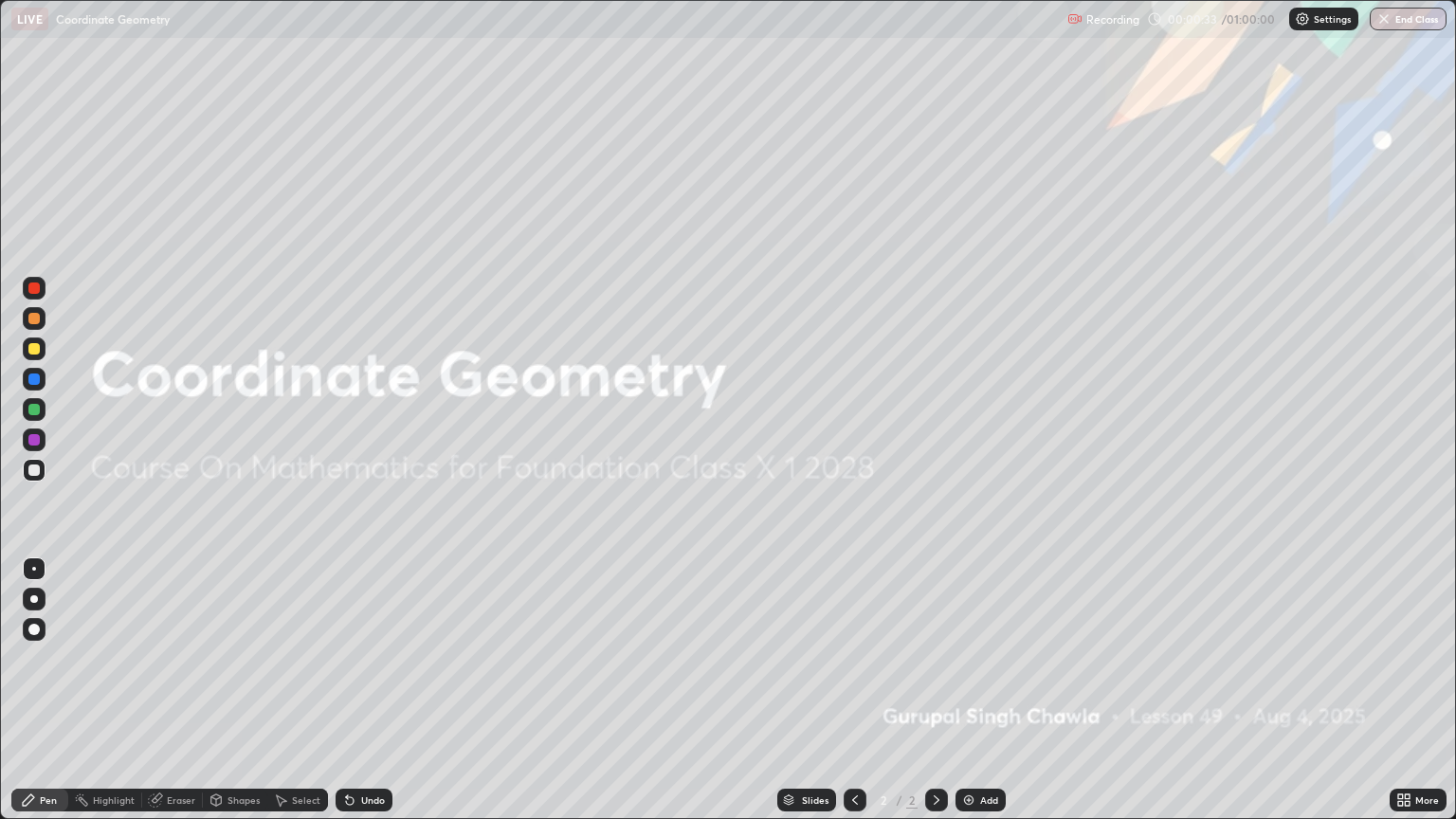 click on "Add" at bounding box center [989, 800] 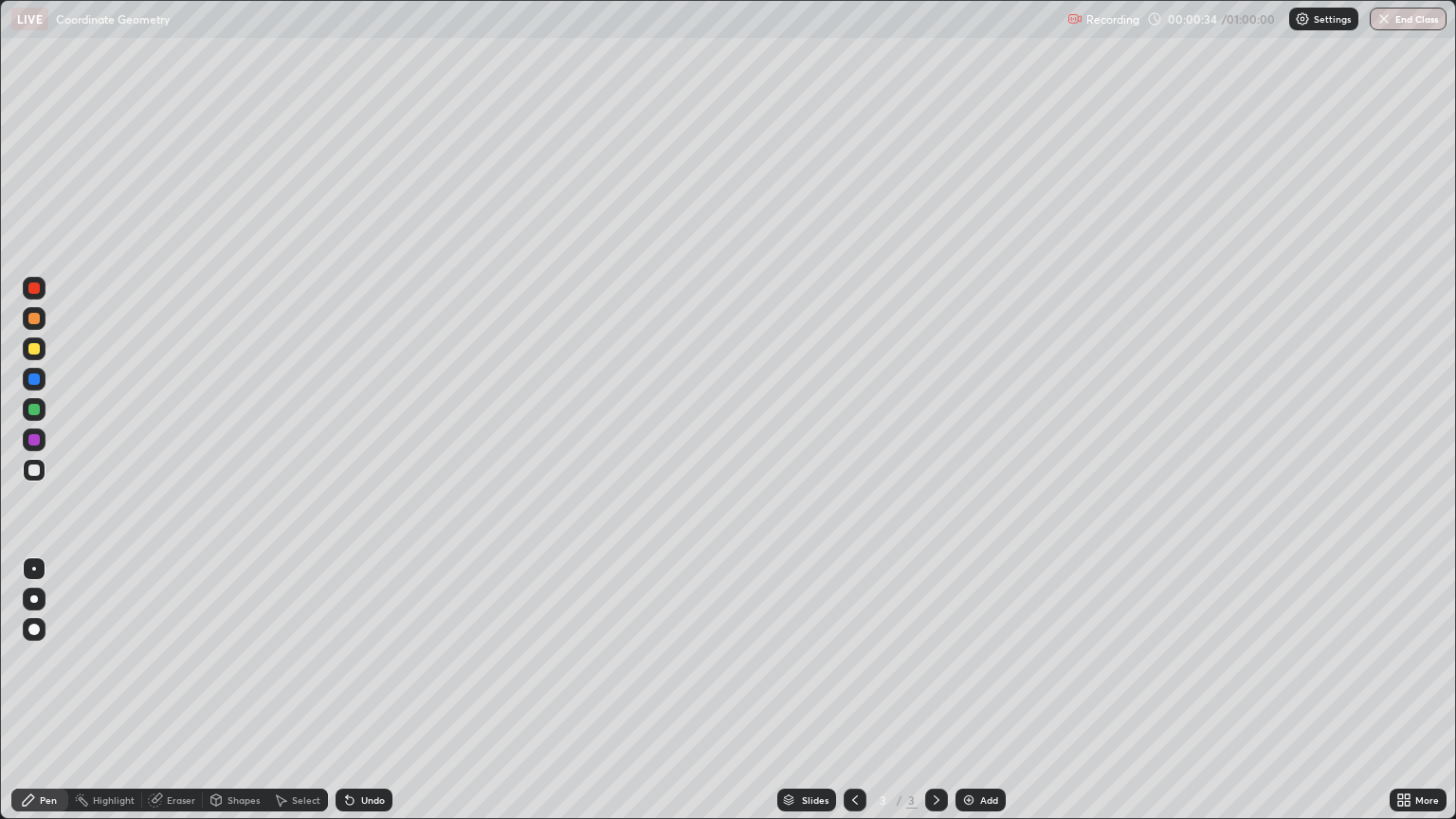 click at bounding box center [34, 349] 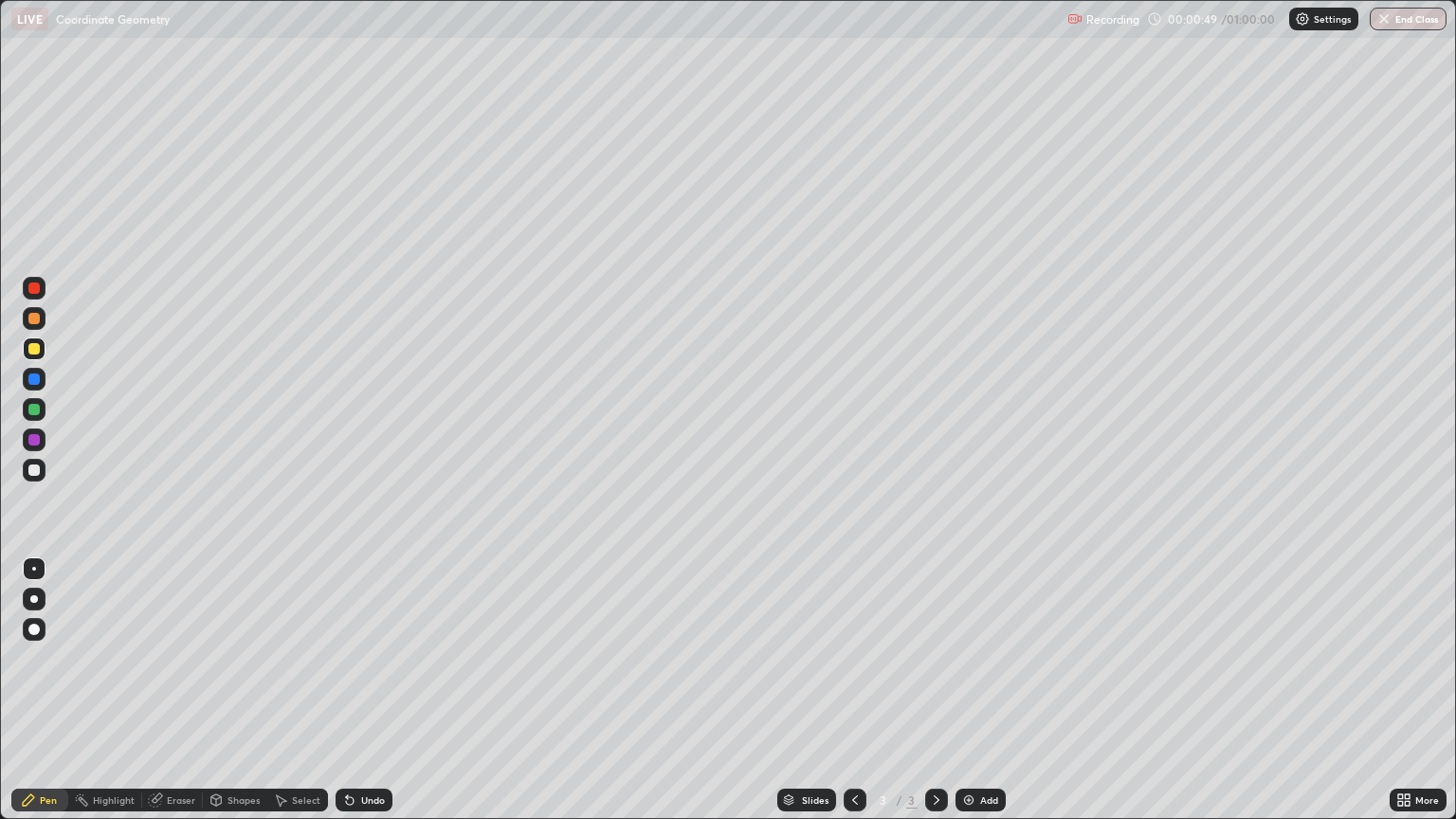 click at bounding box center (34, 349) 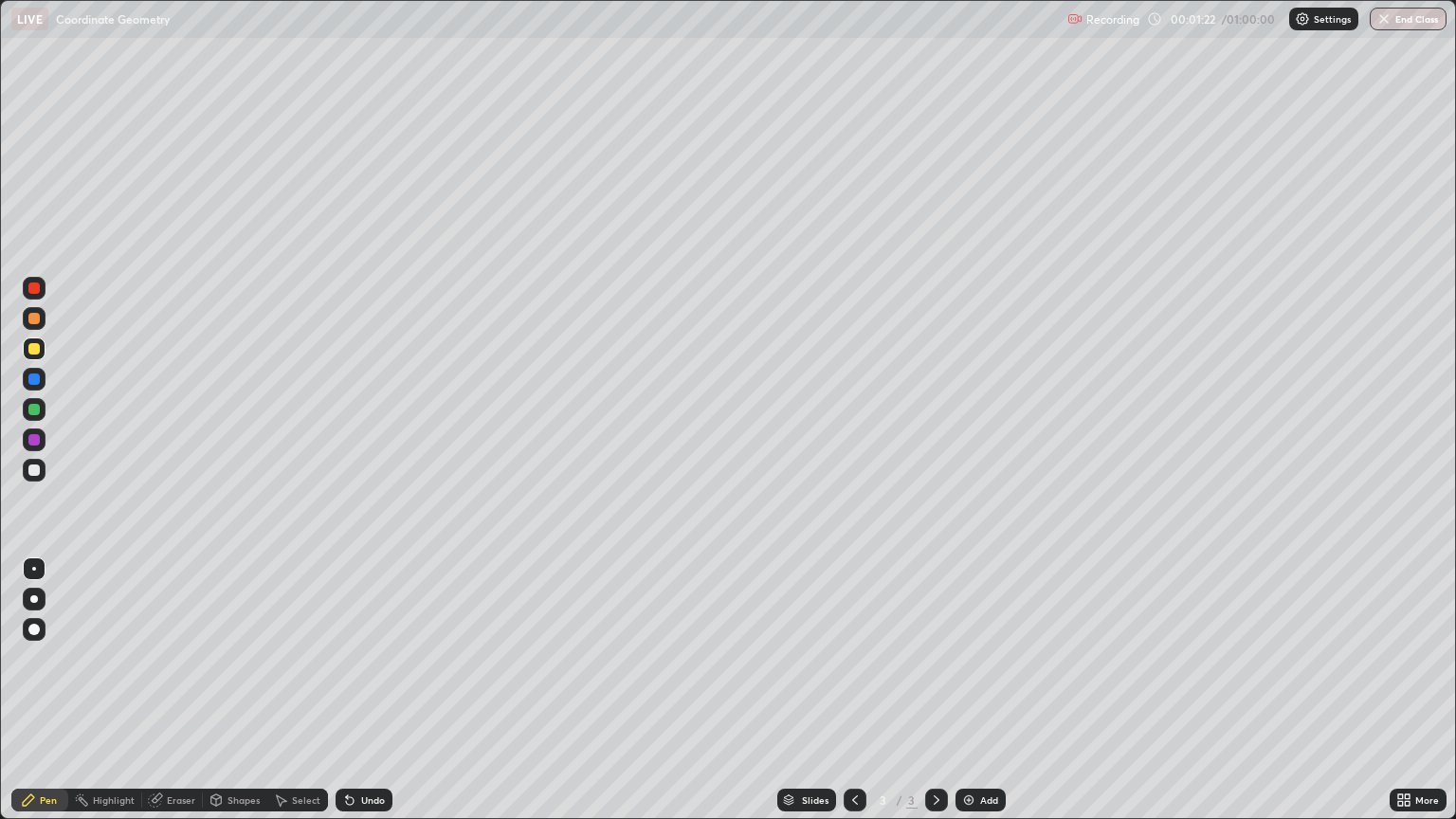 click on "Shapes" at bounding box center [235, 800] 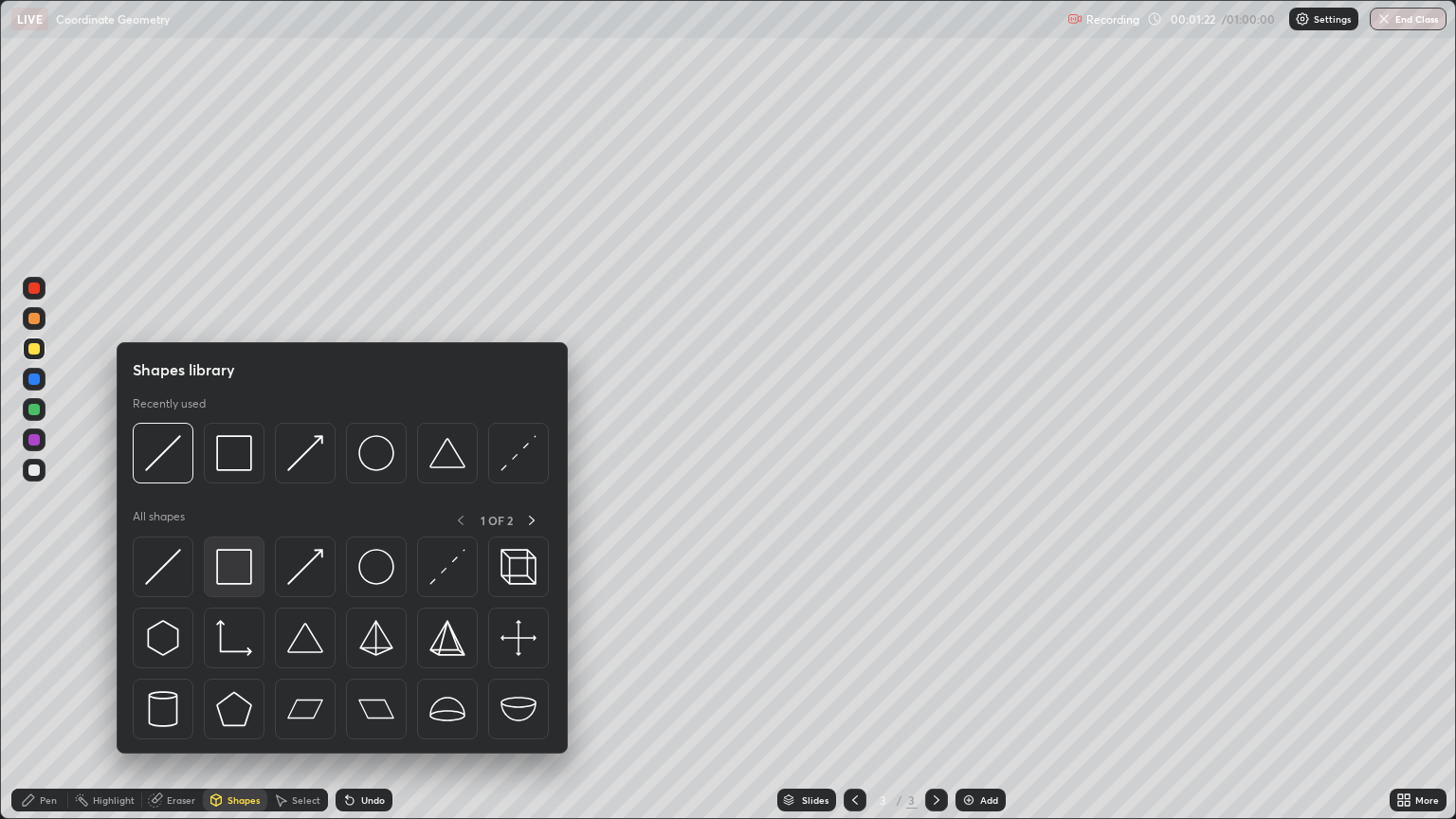click at bounding box center (234, 567) 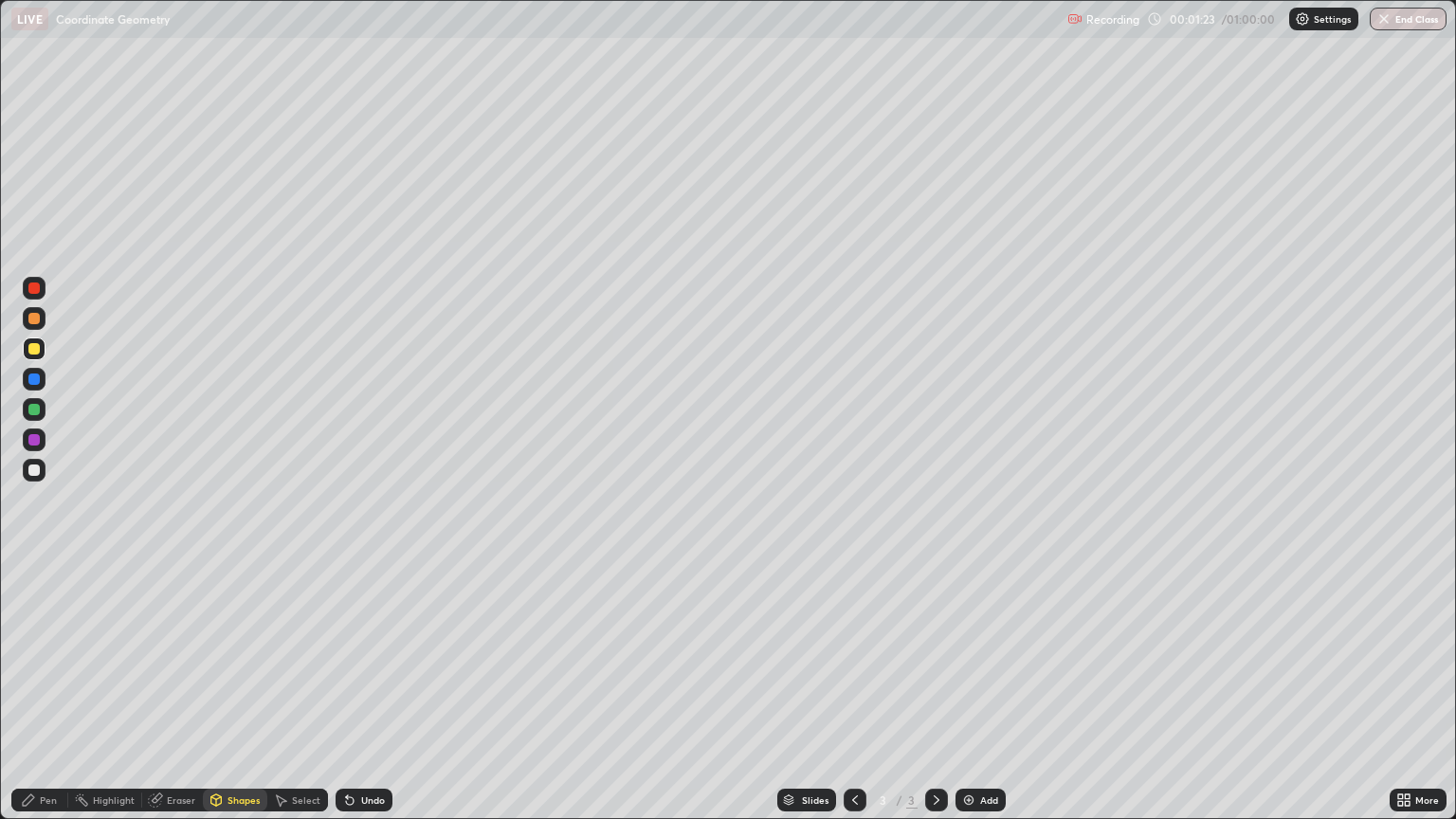 click at bounding box center [34, 440] 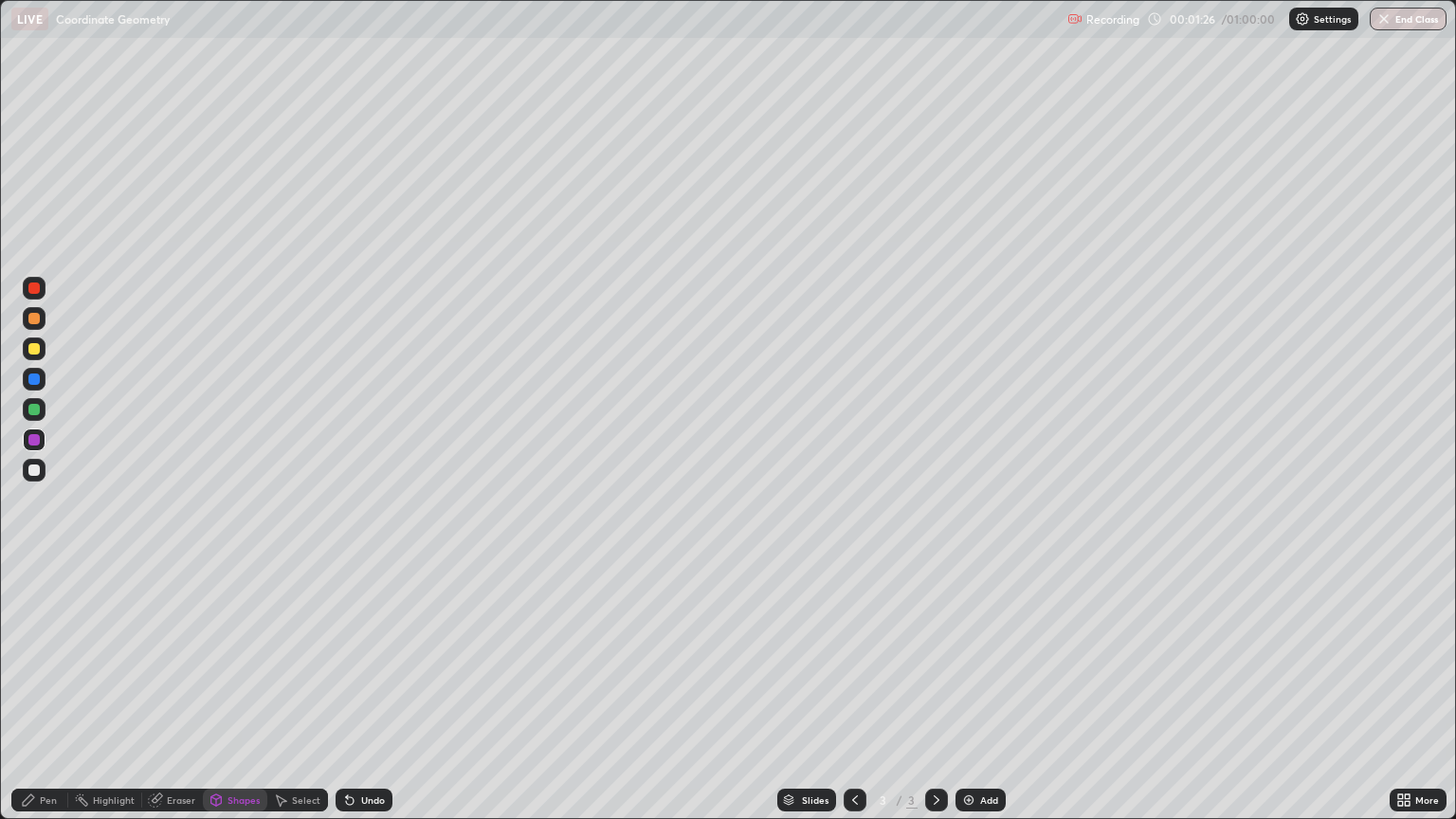 click at bounding box center (34, 527) 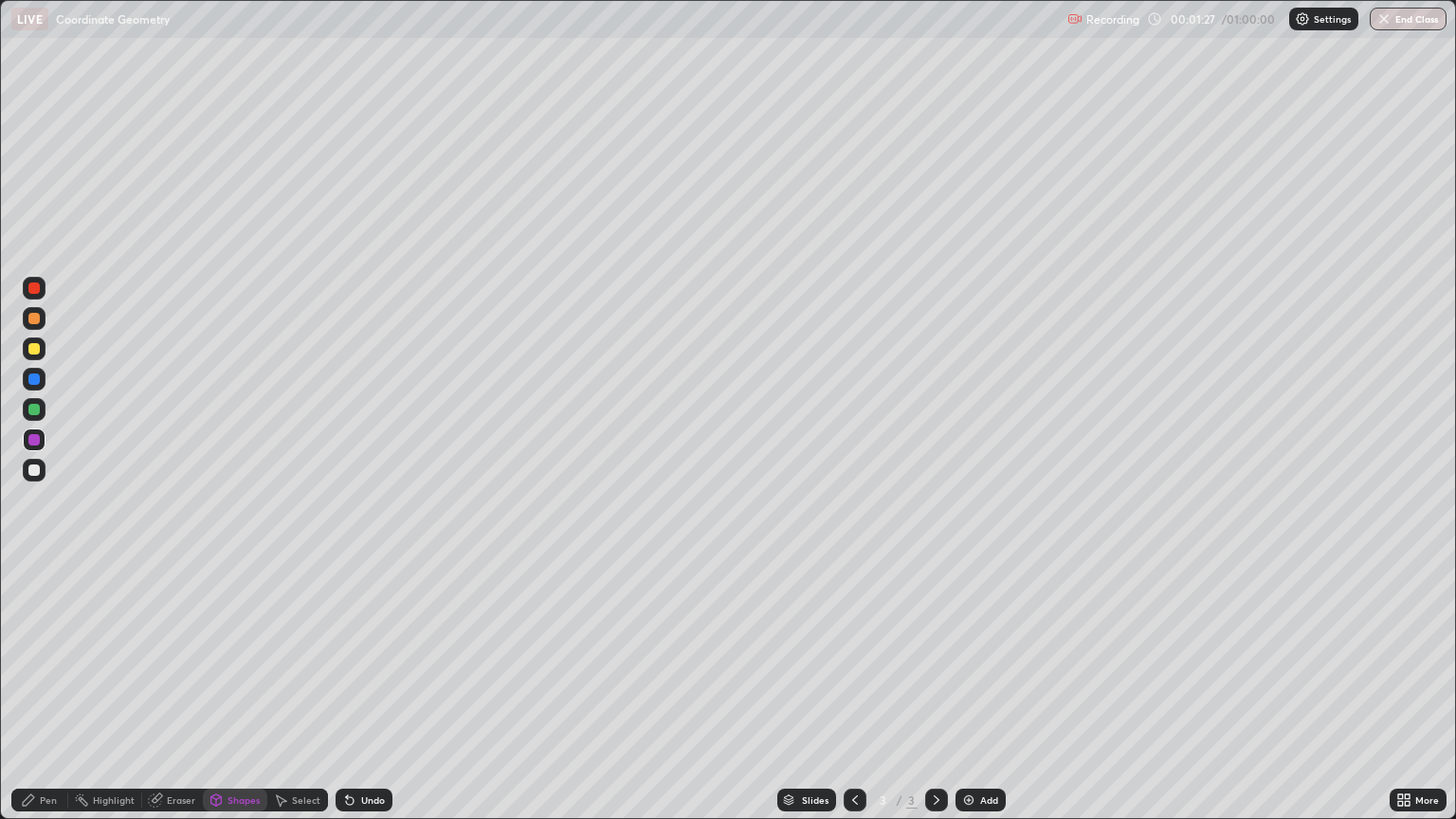 click on "Pen" at bounding box center (40, 800) 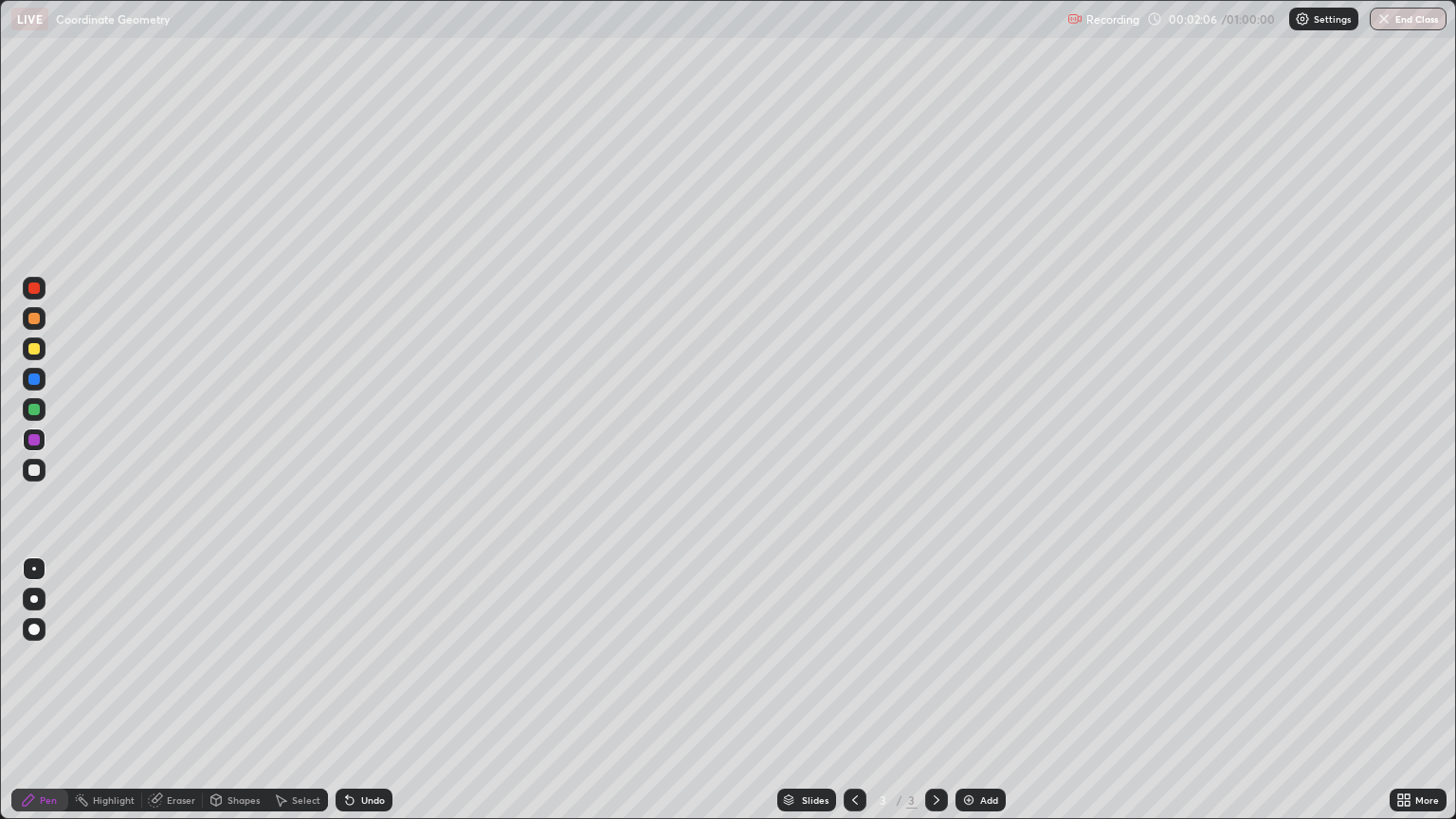 click at bounding box center [34, 349] 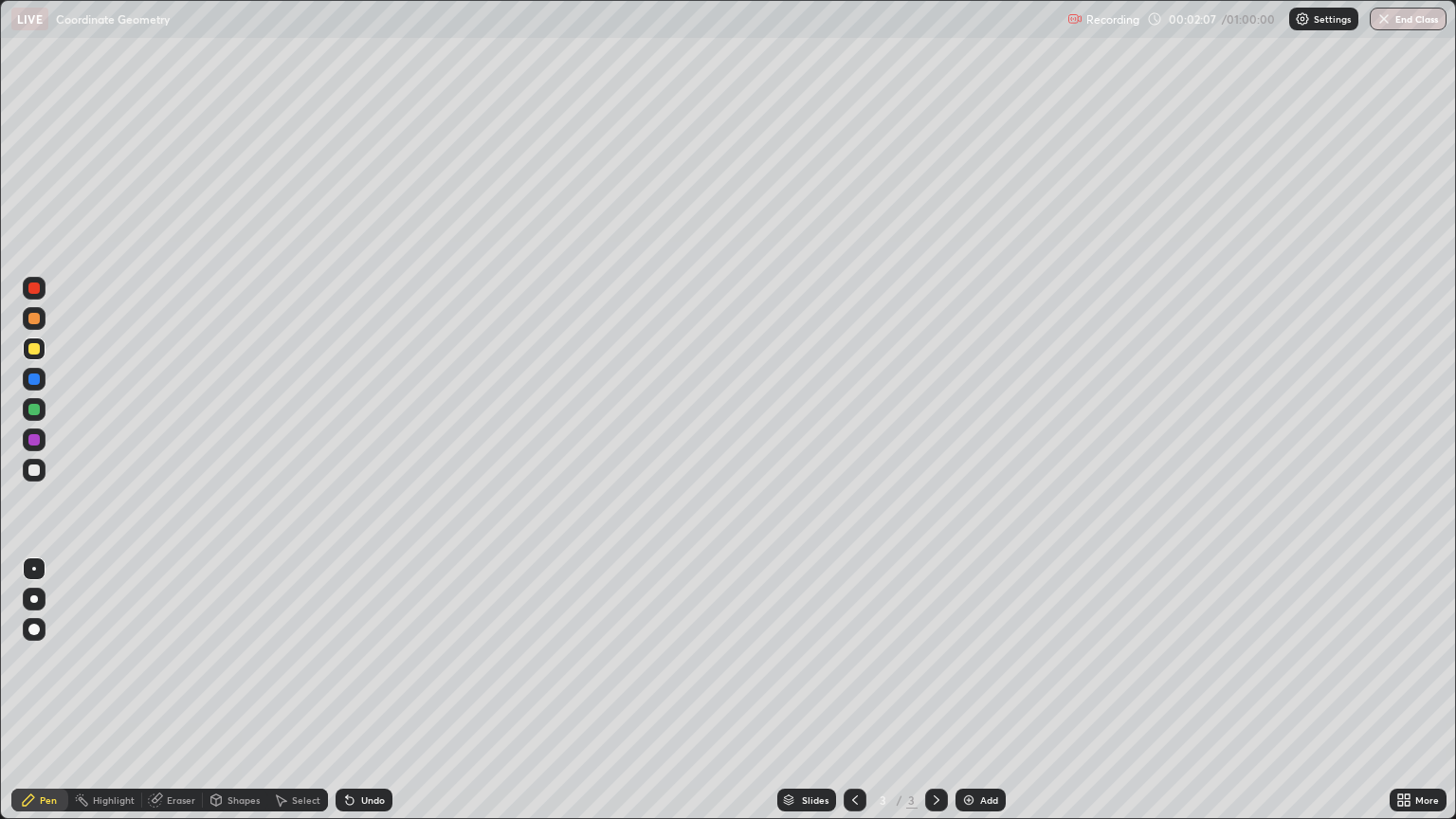 click on "Shapes" at bounding box center [244, 800] 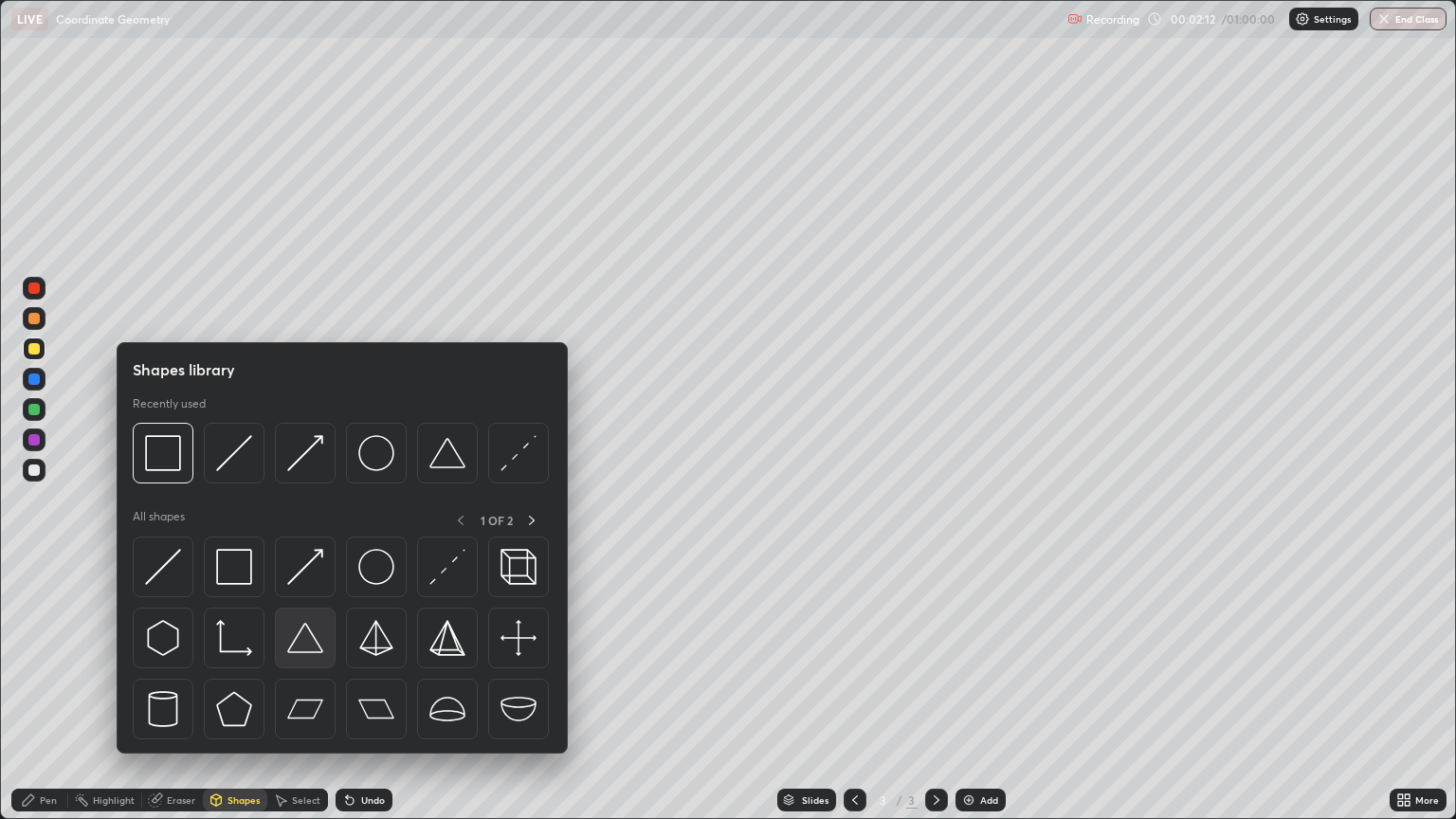 click at bounding box center [305, 638] 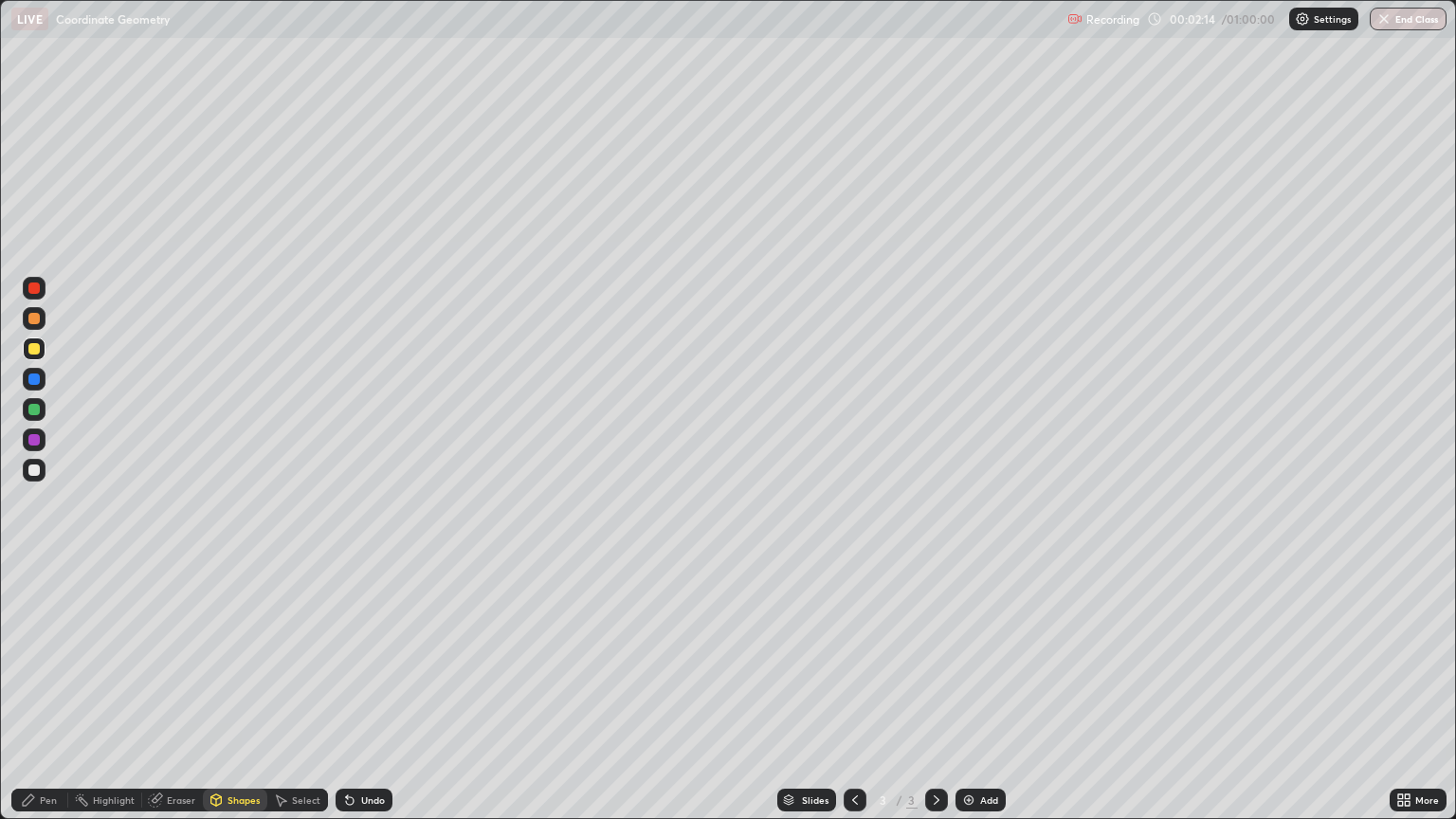click on "Highlight" at bounding box center (105, 800) 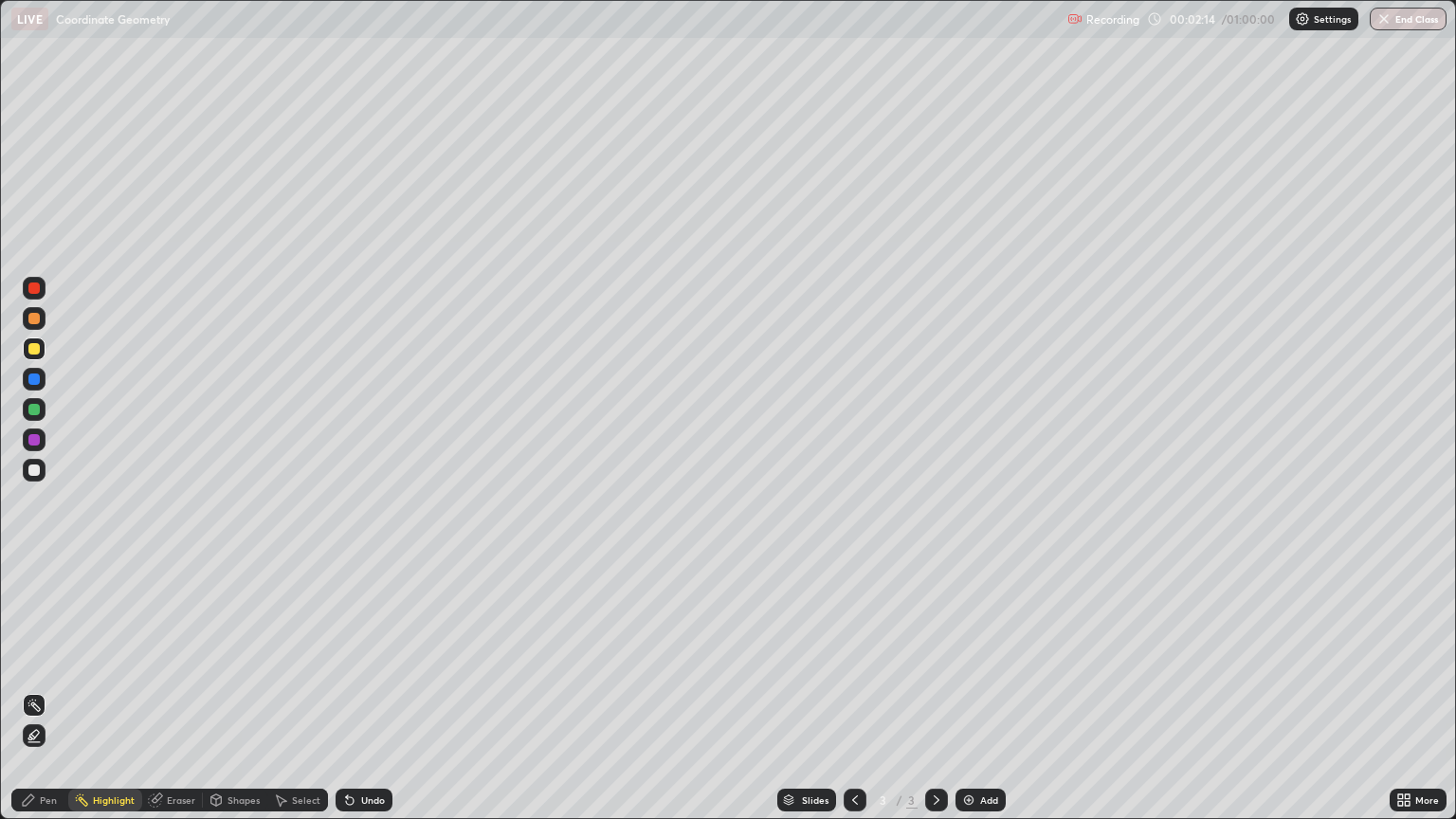 click on "Pen" at bounding box center [48, 800] 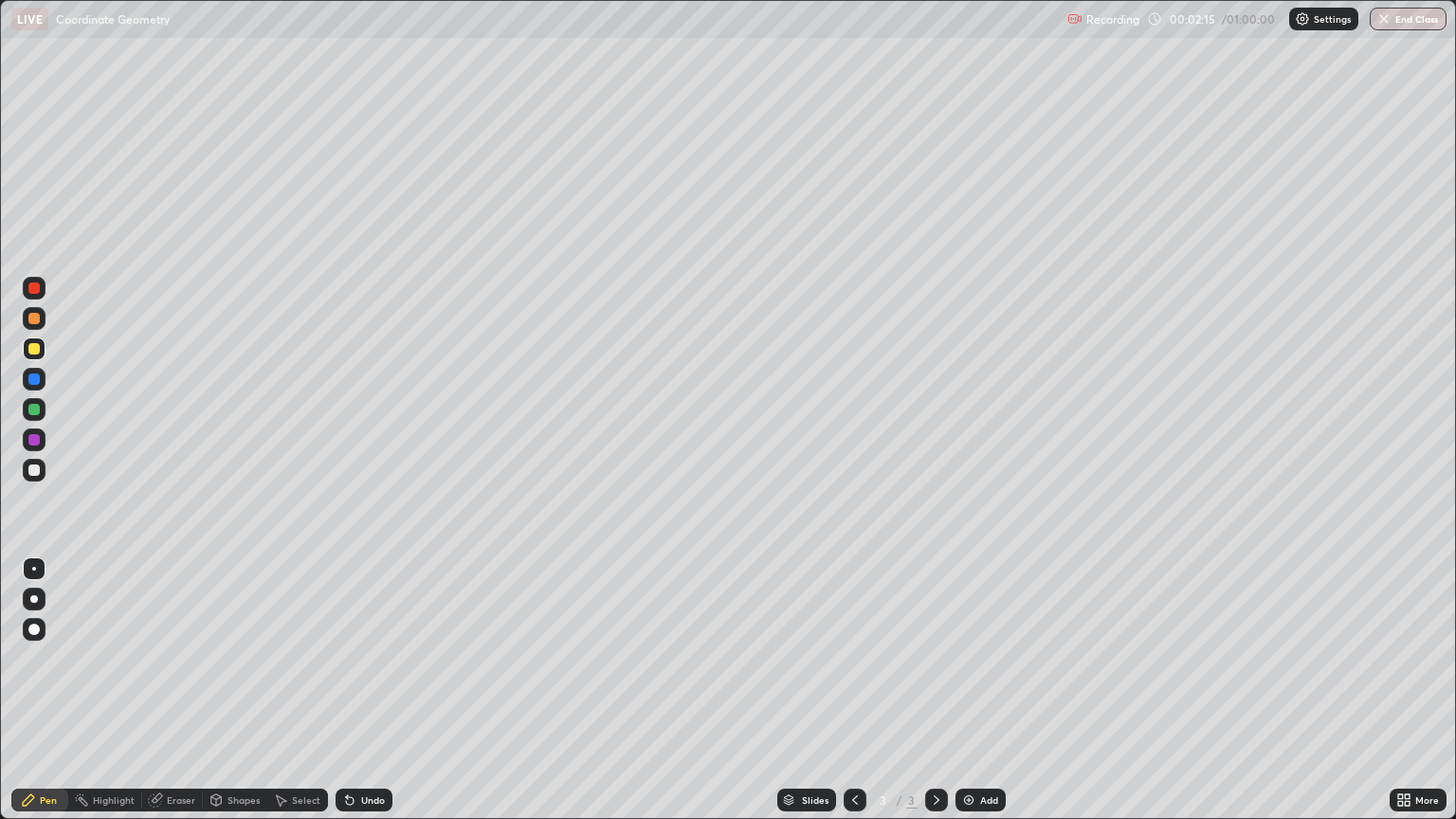 click at bounding box center (34, 470) 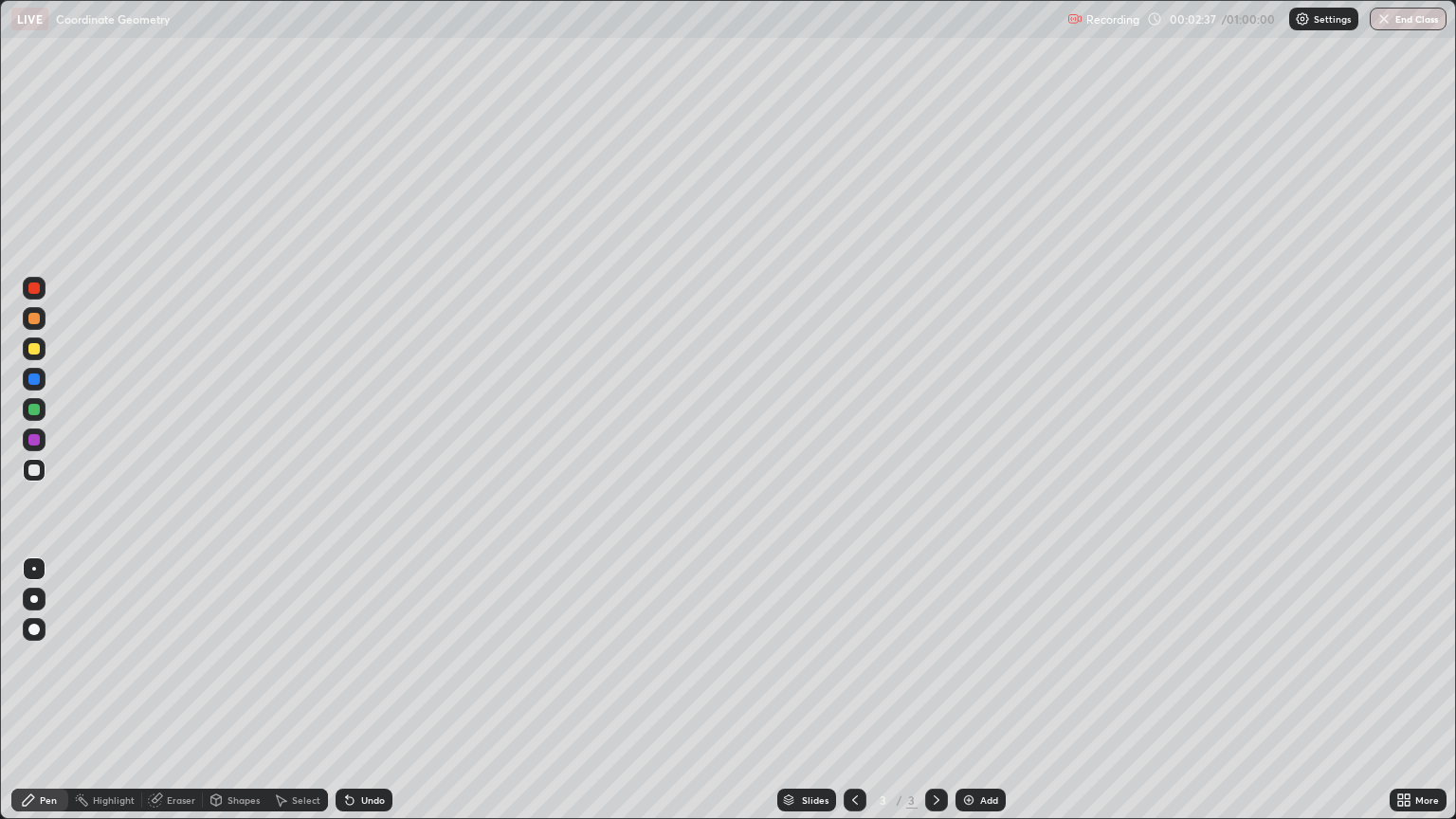 click at bounding box center (34, 410) 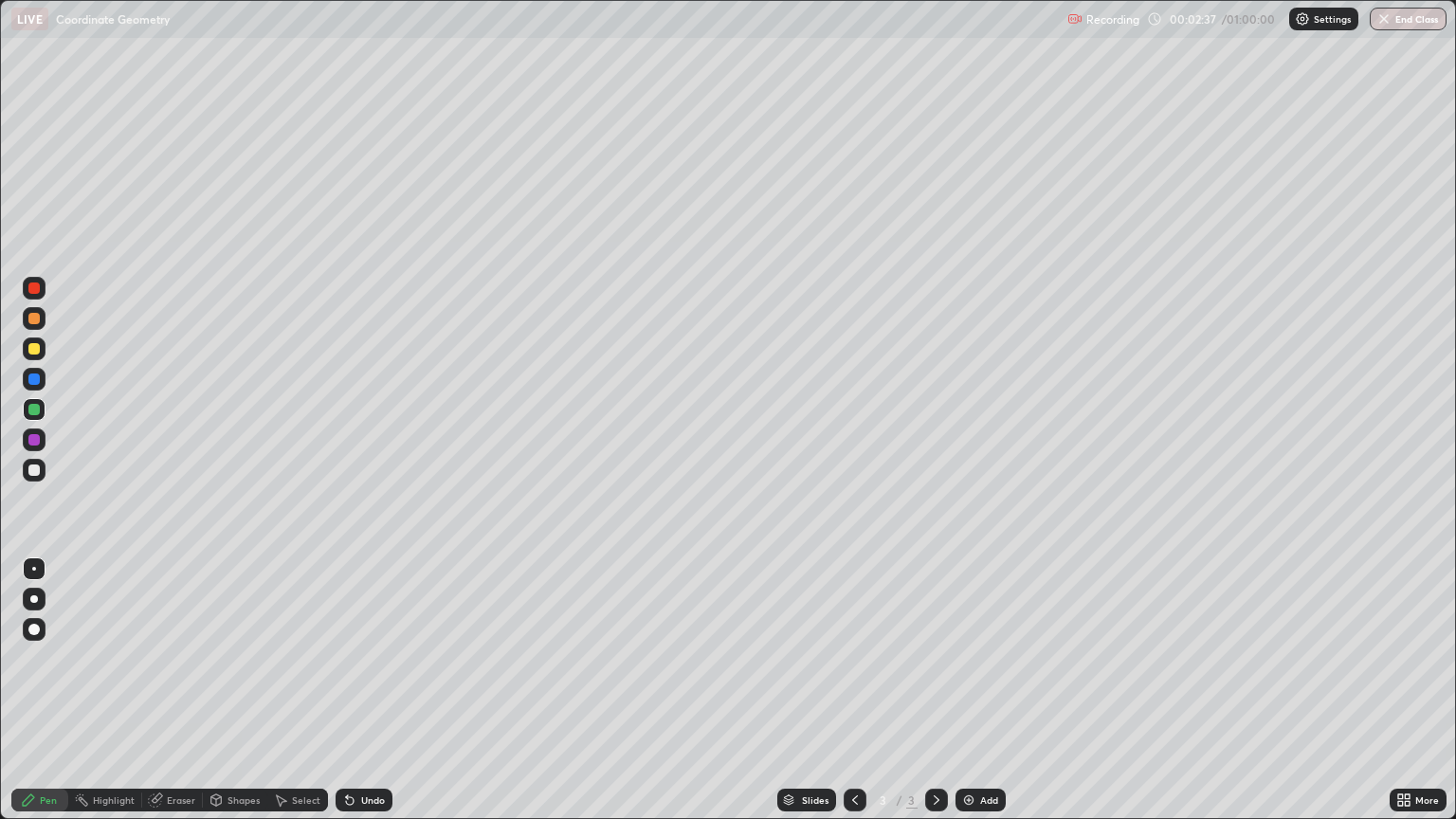 click at bounding box center [34, 599] 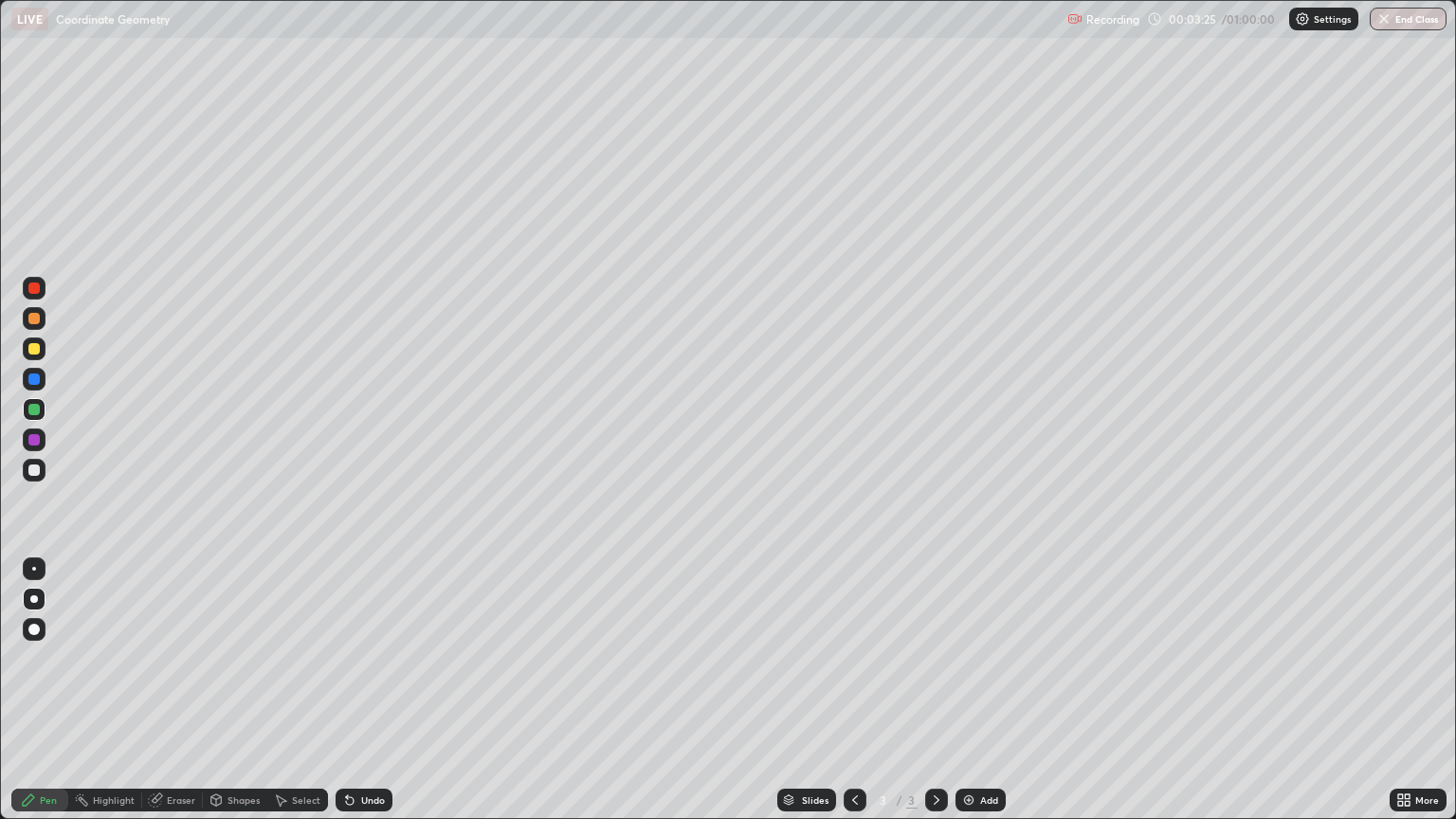 click at bounding box center [34, 349] 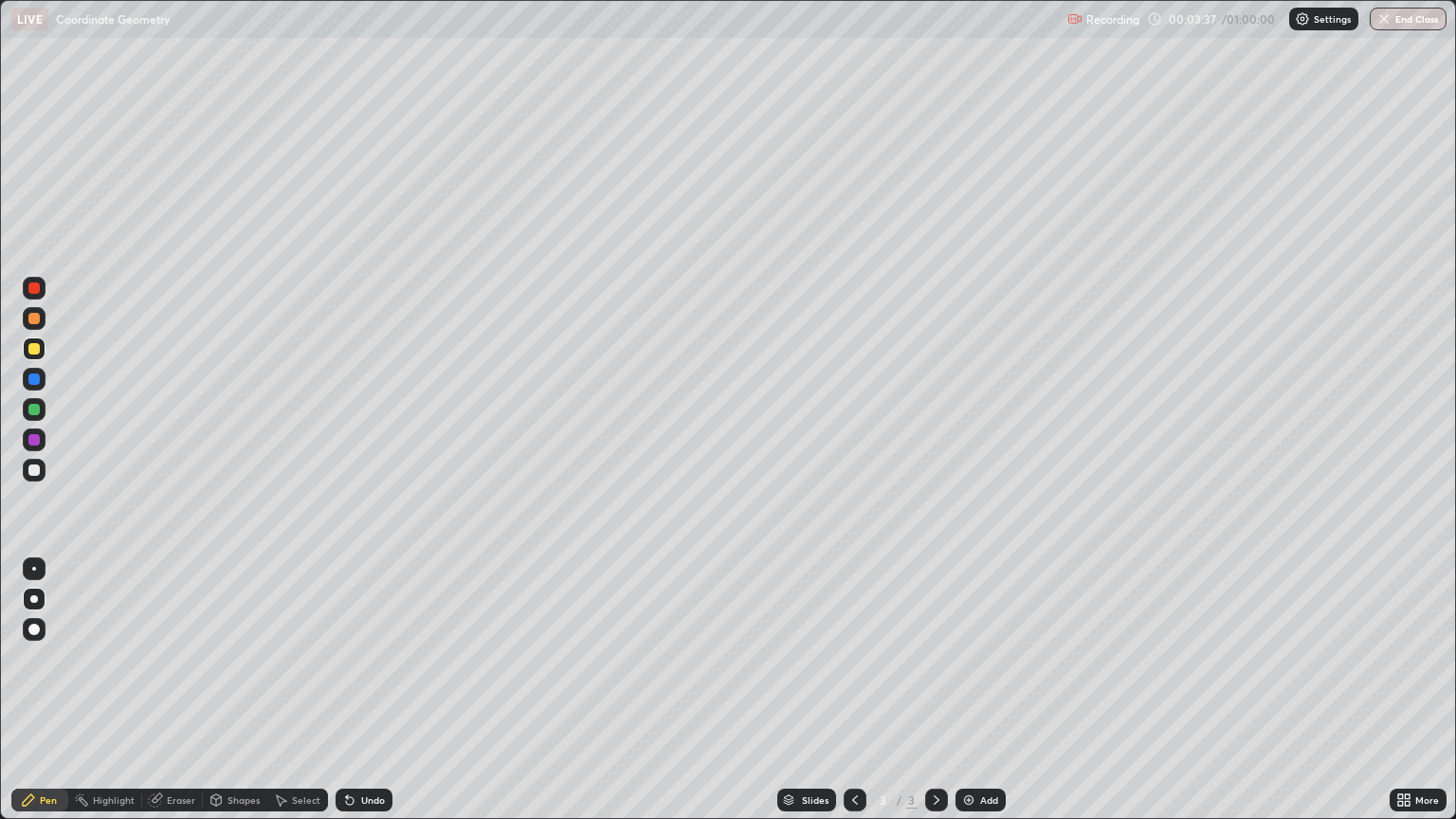 click at bounding box center (34, 470) 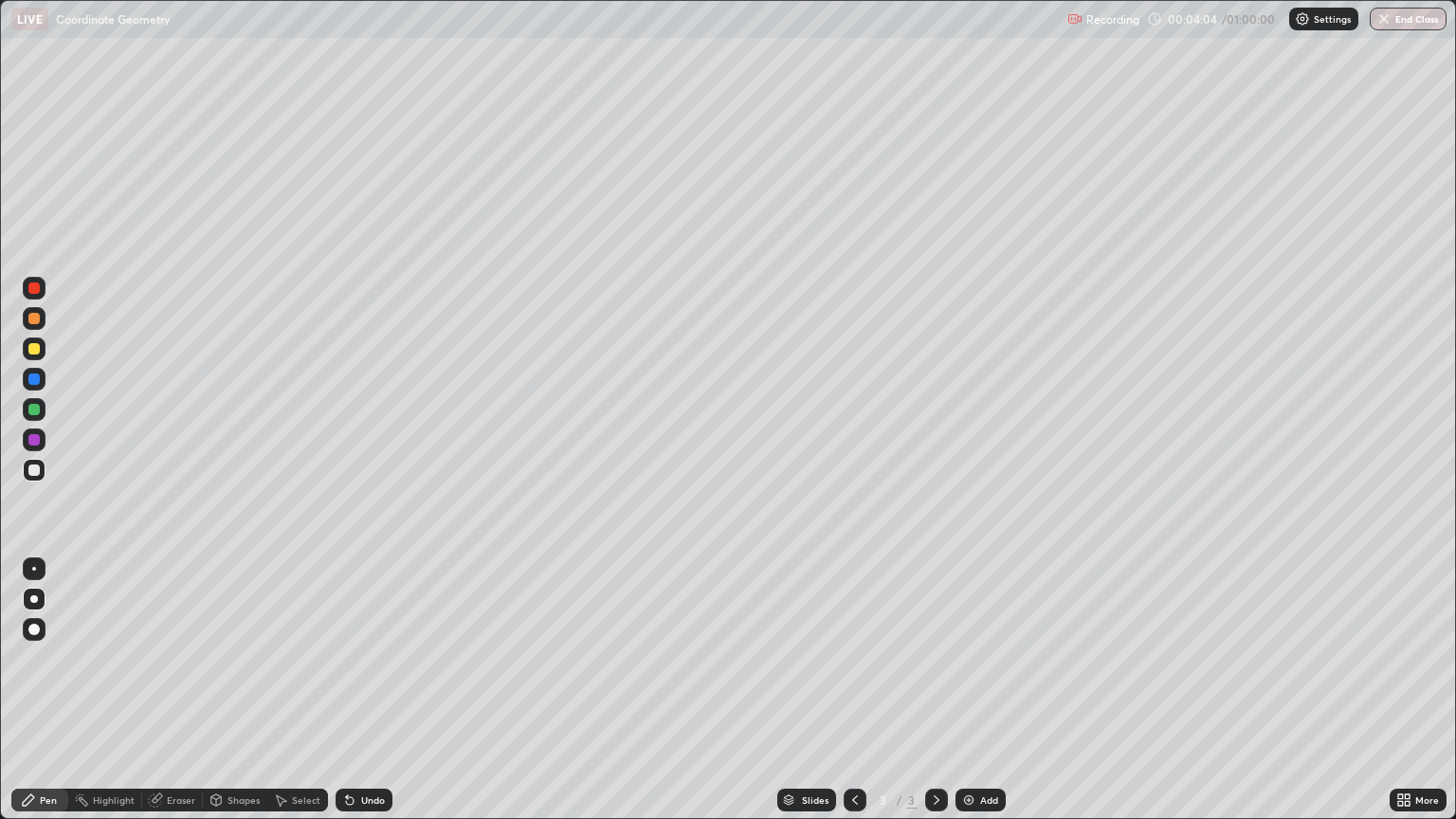 click on "Undo" at bounding box center [364, 800] 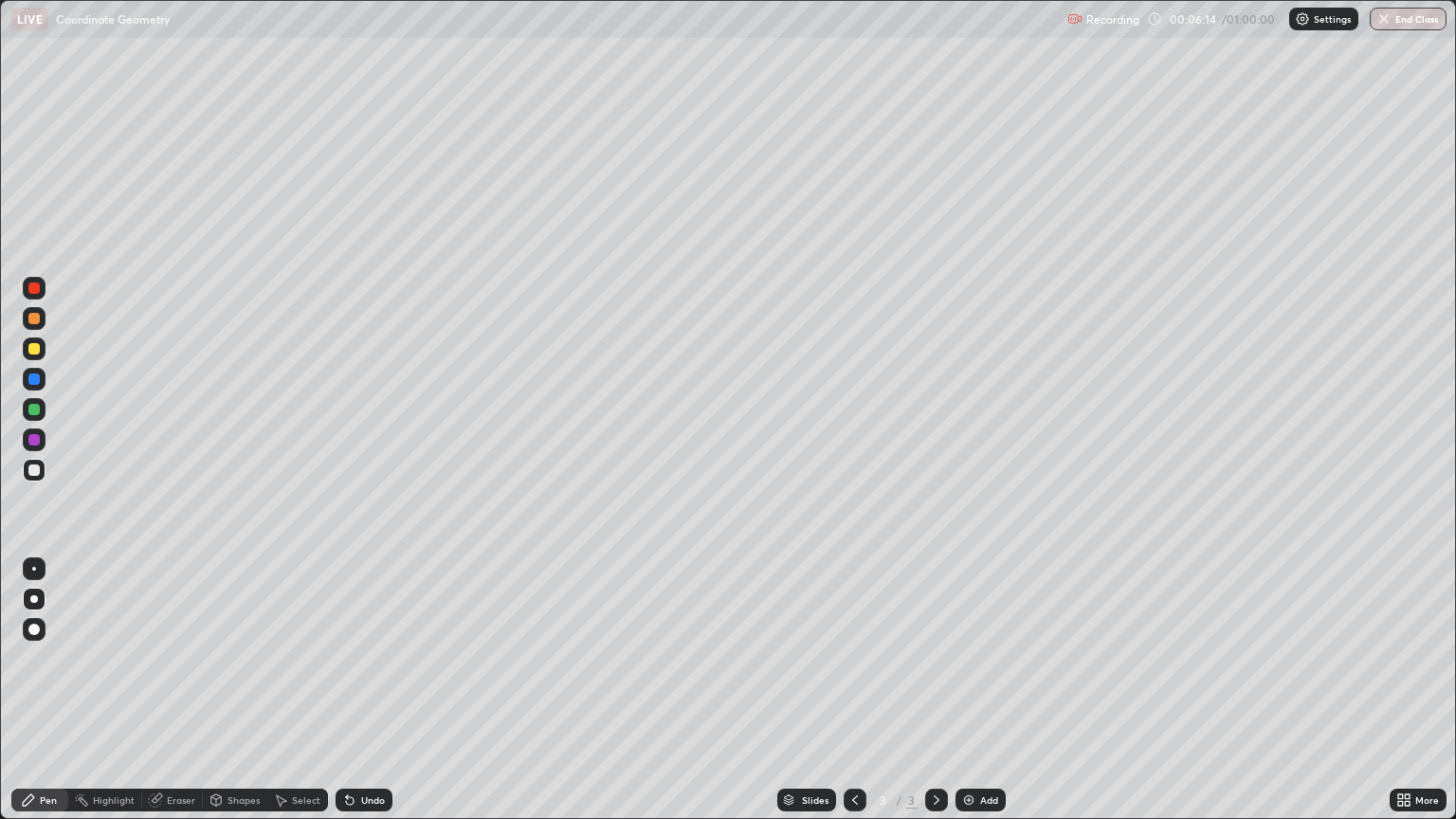 click at bounding box center [34, 288] 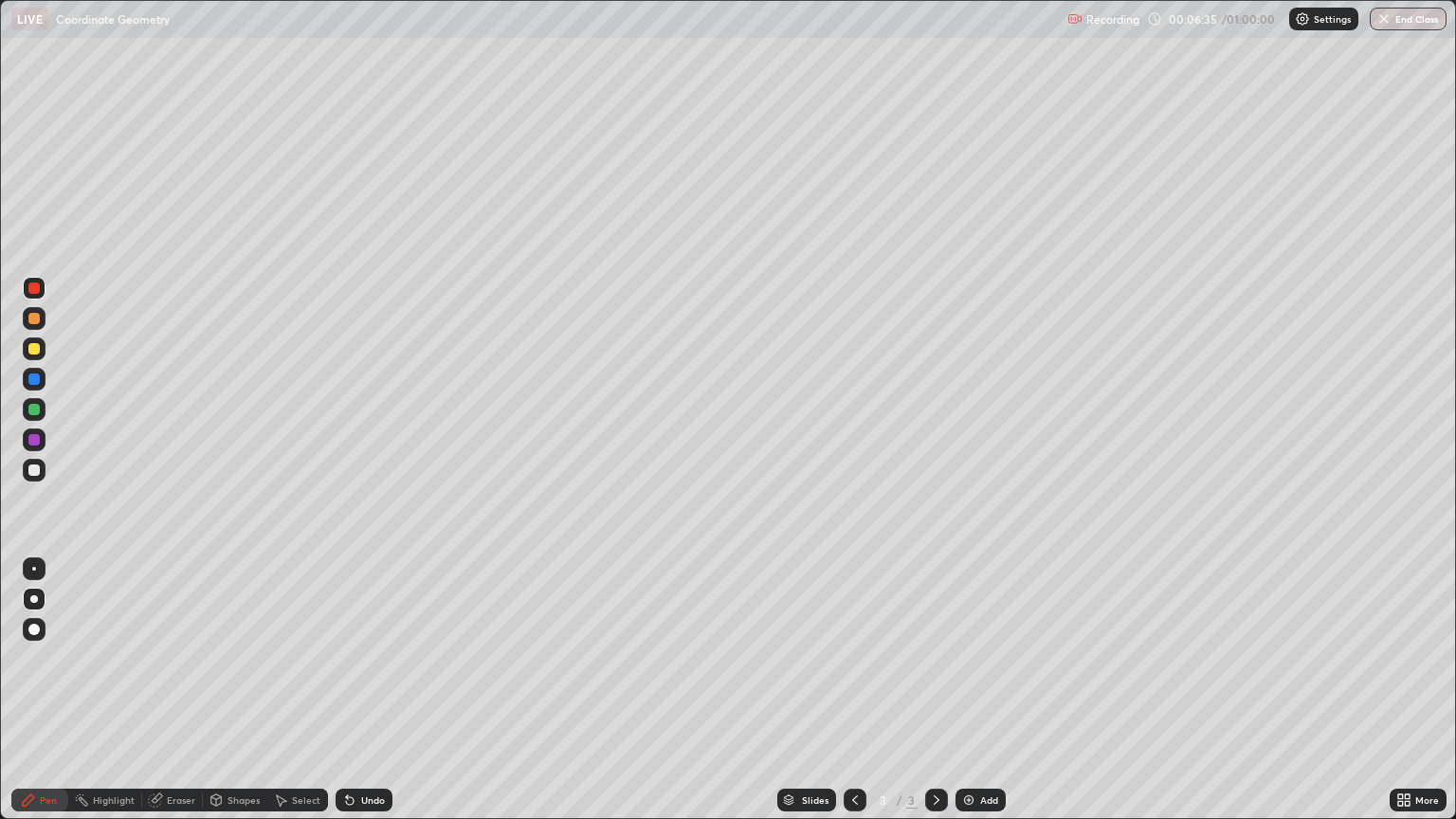 click on "Undo" at bounding box center (373, 800) 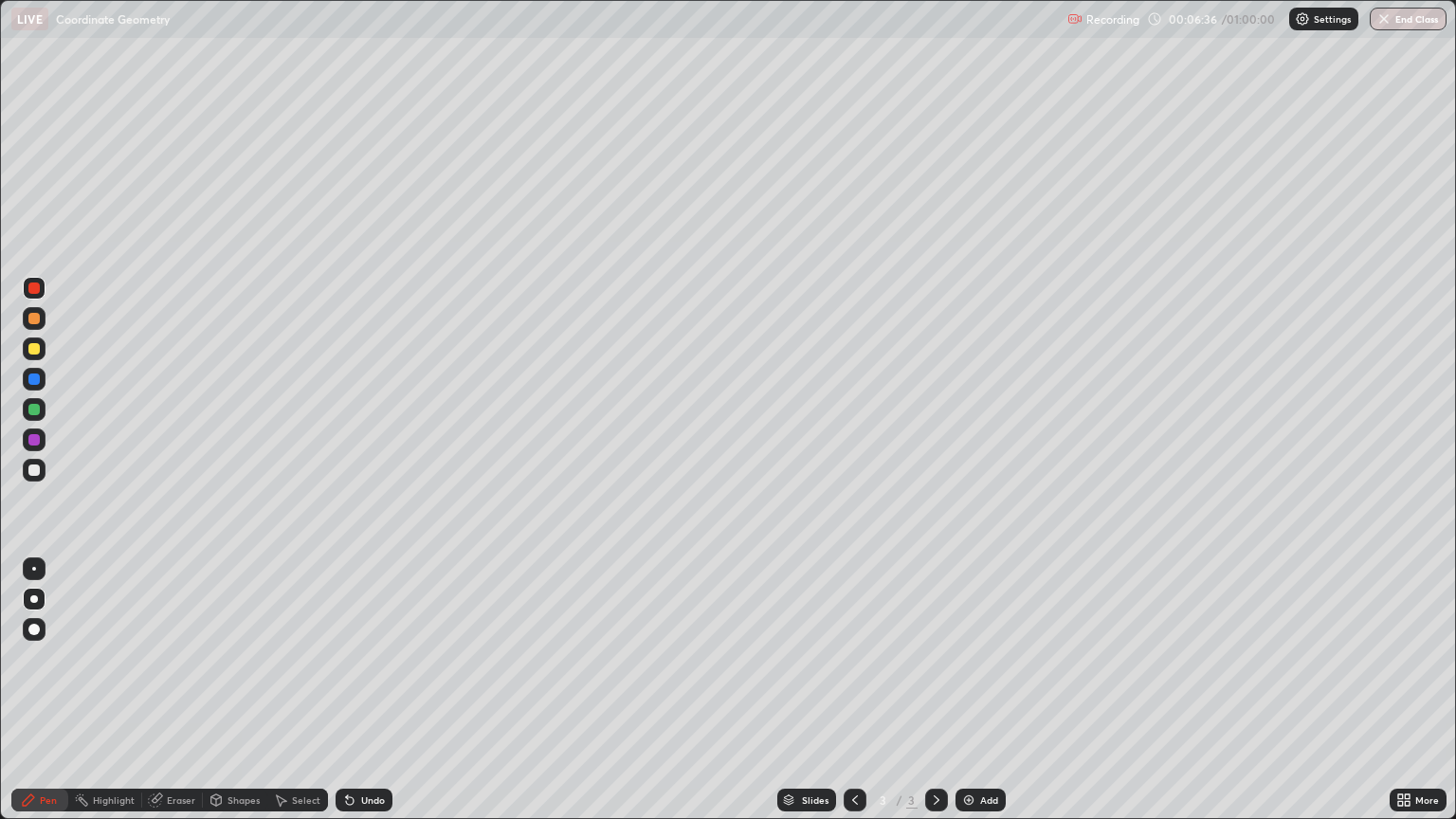 click at bounding box center [34, 470] 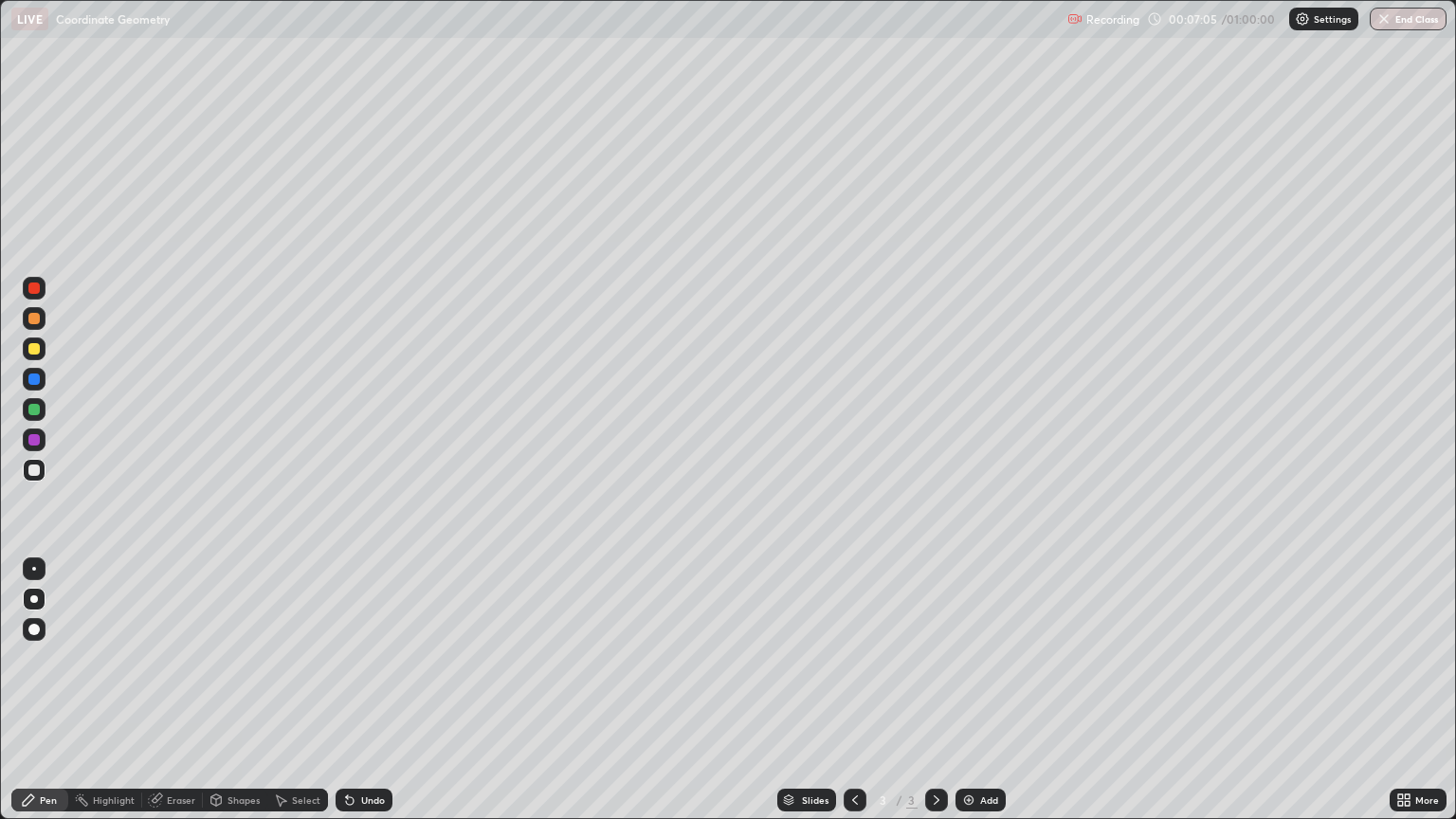click on "Eraser" at bounding box center [173, 800] 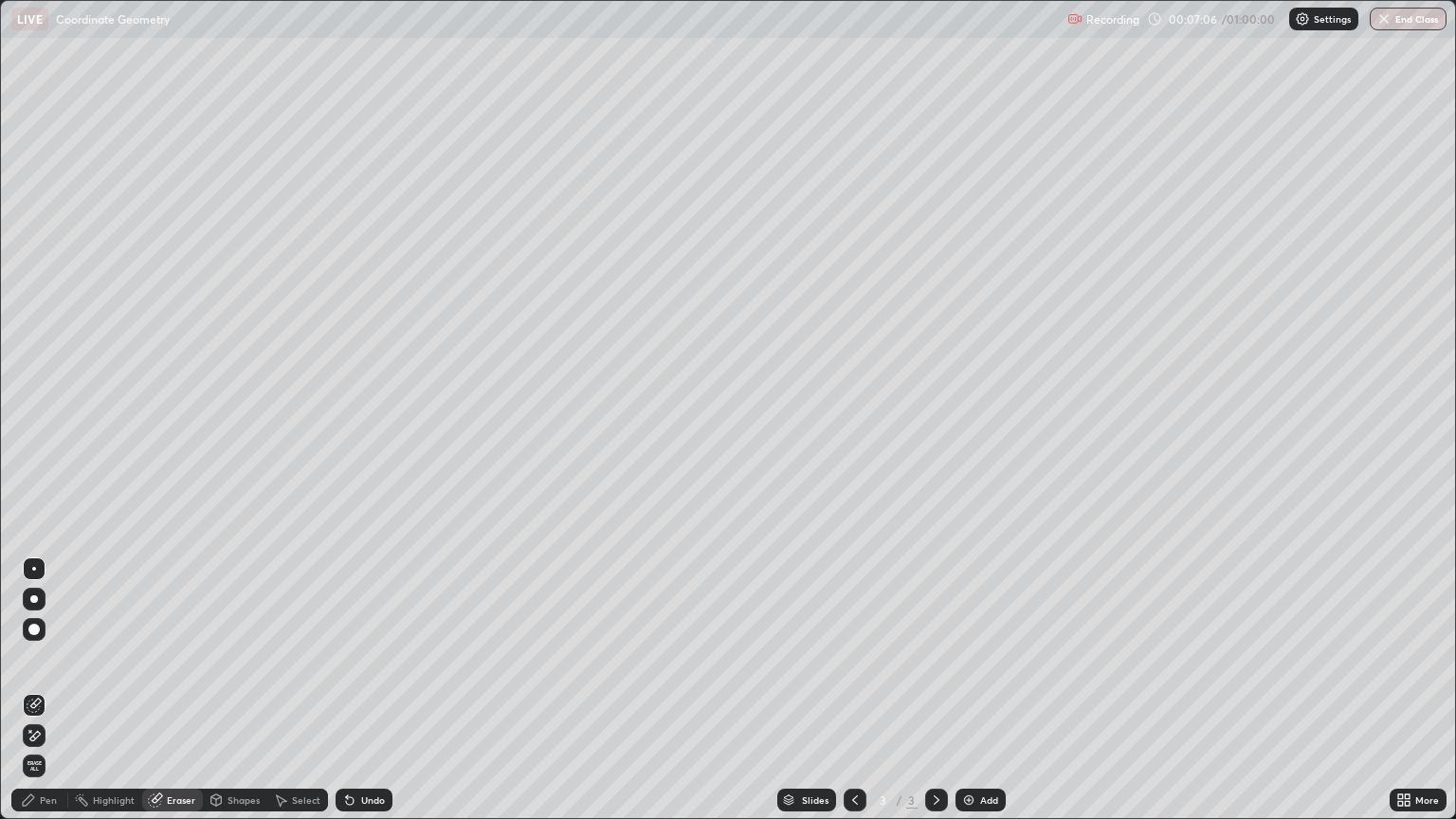 click 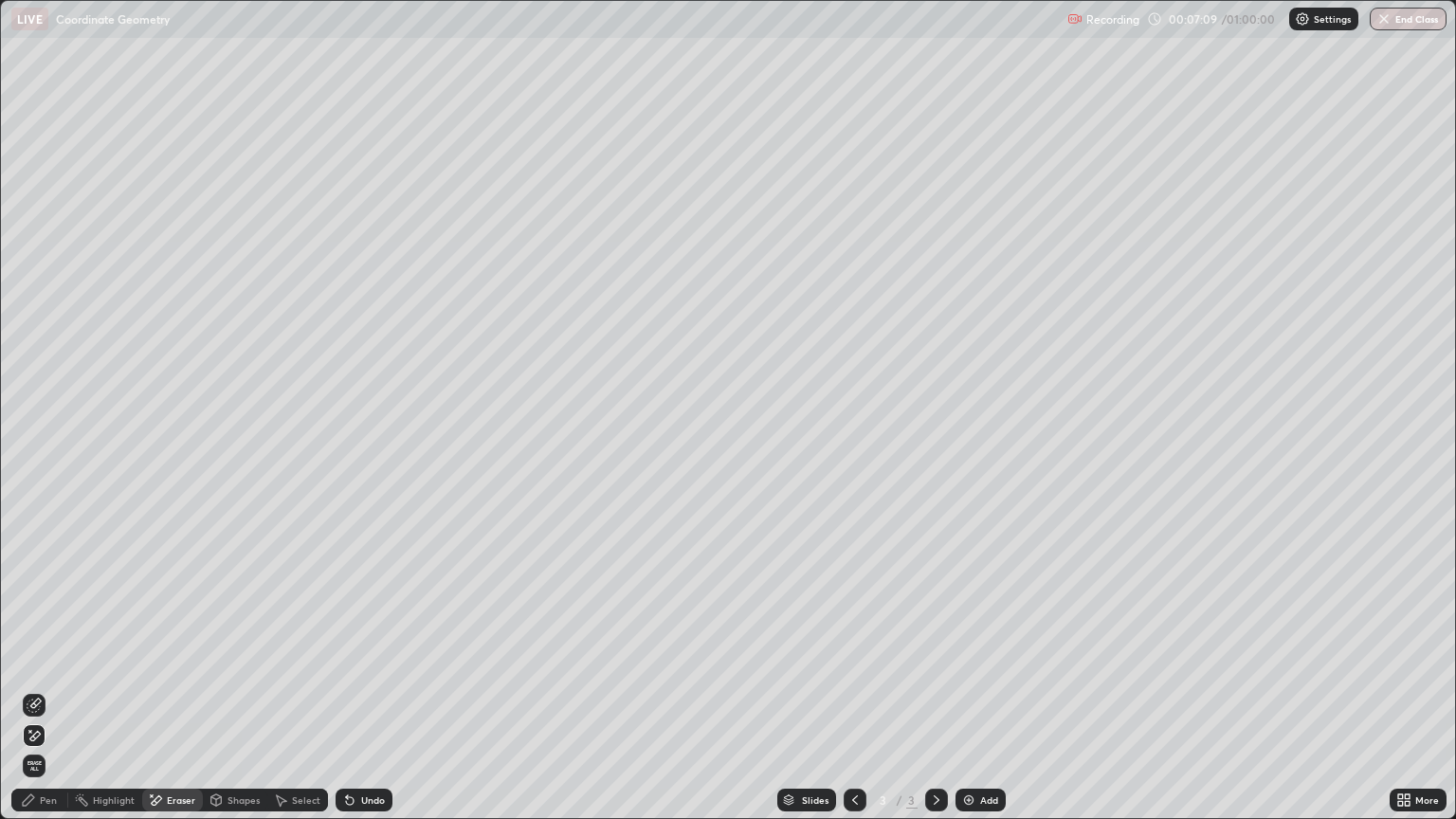 click on "Pen" at bounding box center (48, 800) 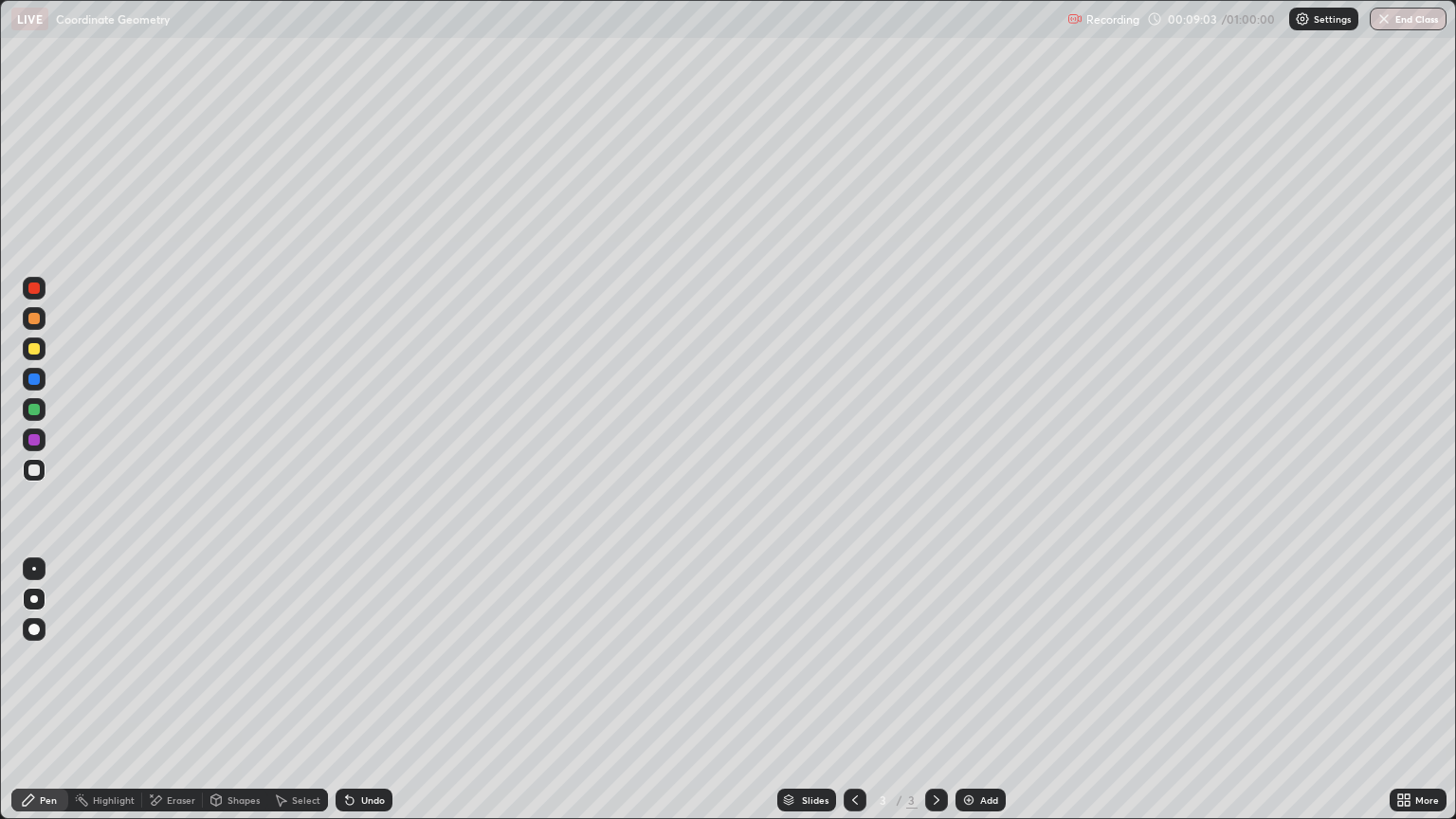 click on "Shapes" at bounding box center (244, 800) 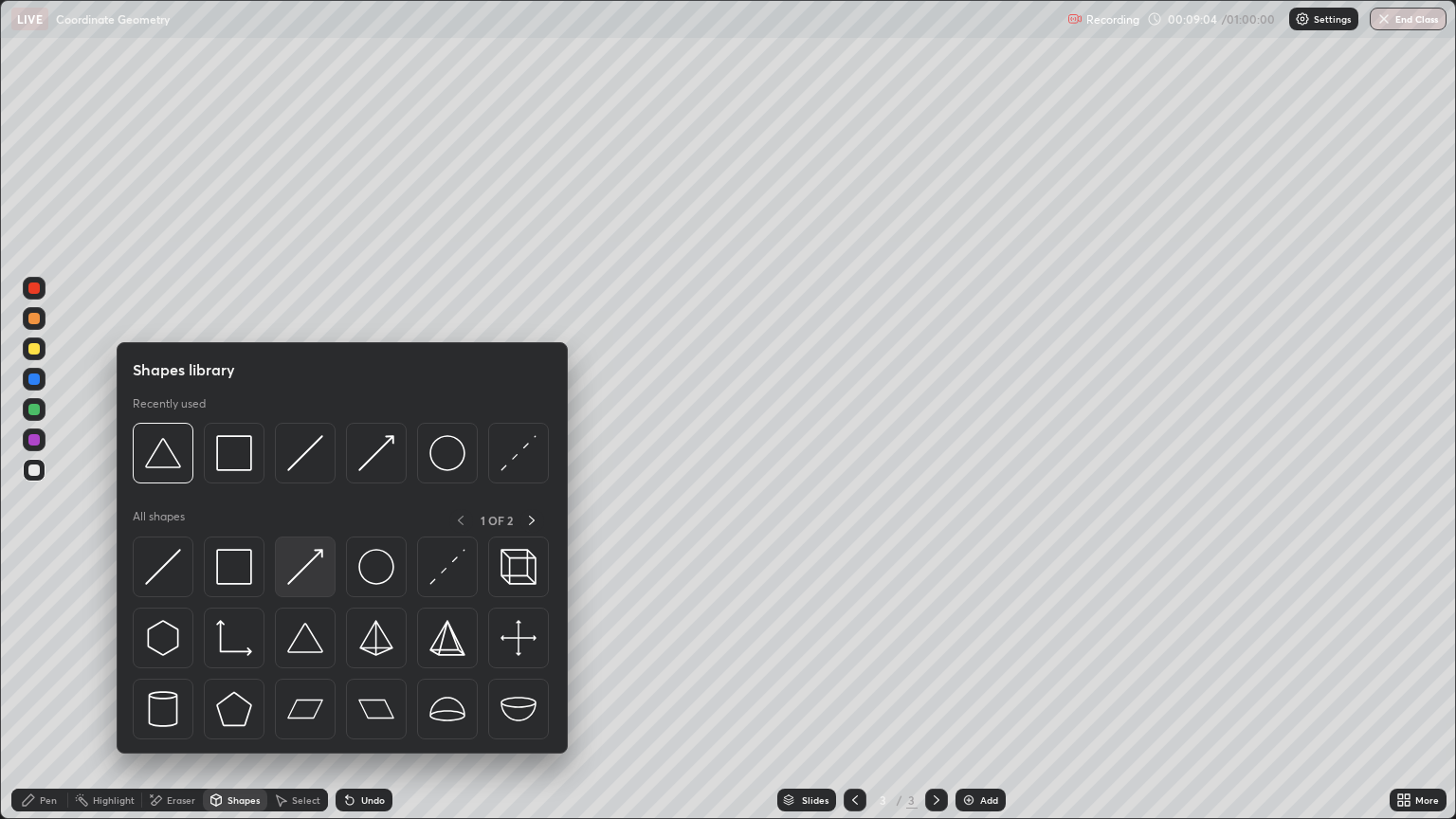 click at bounding box center (305, 567) 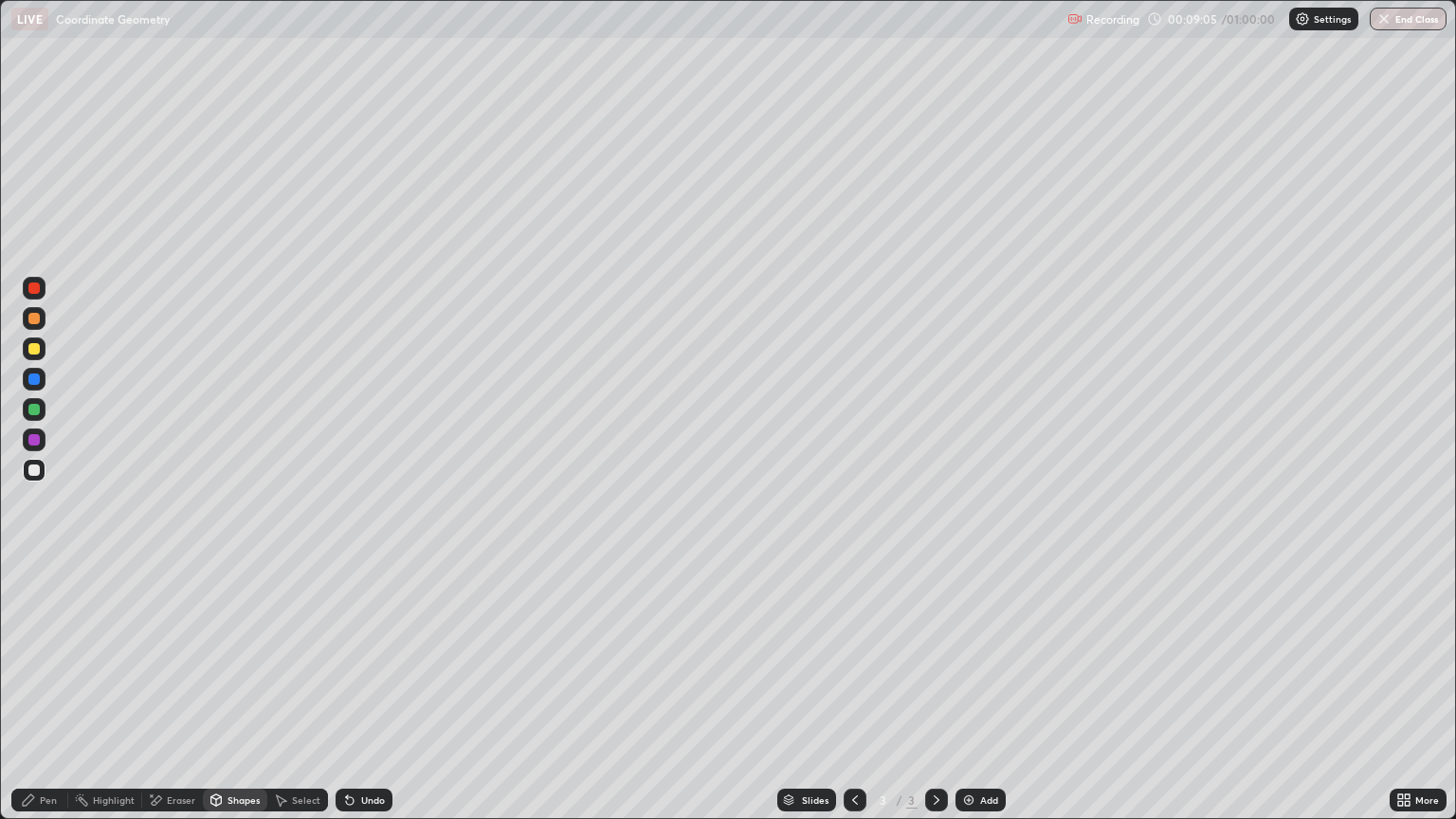 click at bounding box center [34, 288] 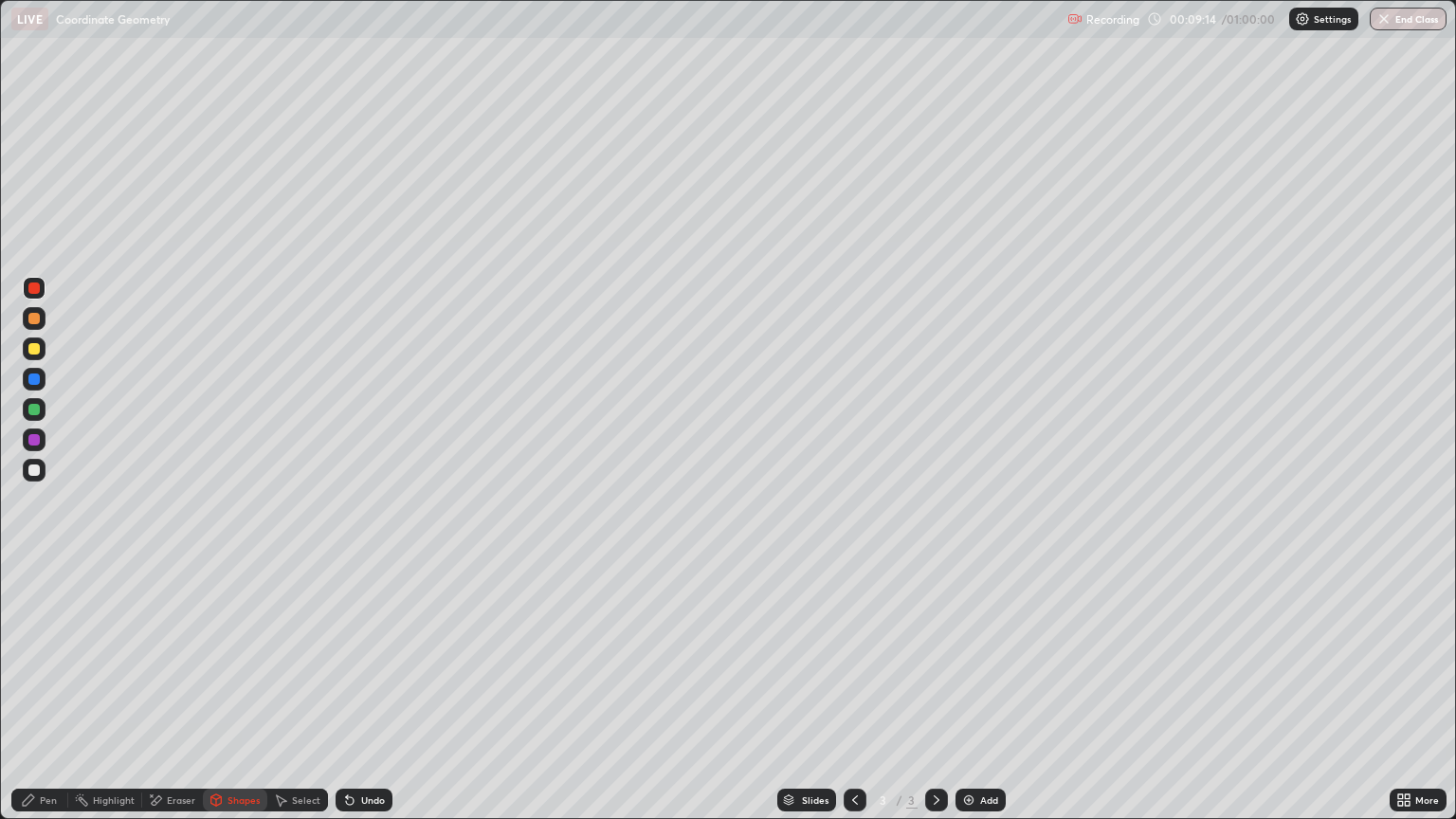 click at bounding box center [34, 379] 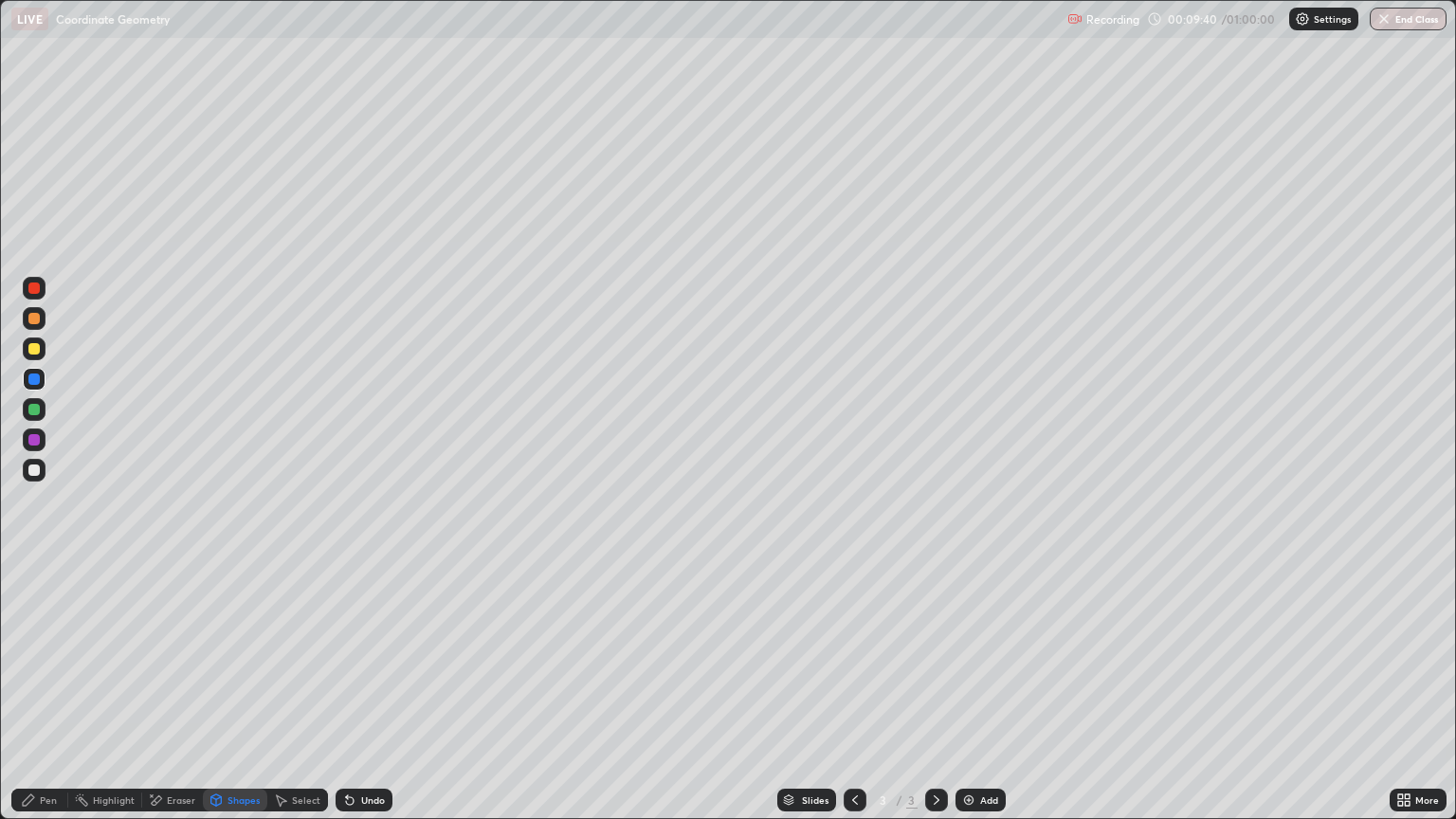 click 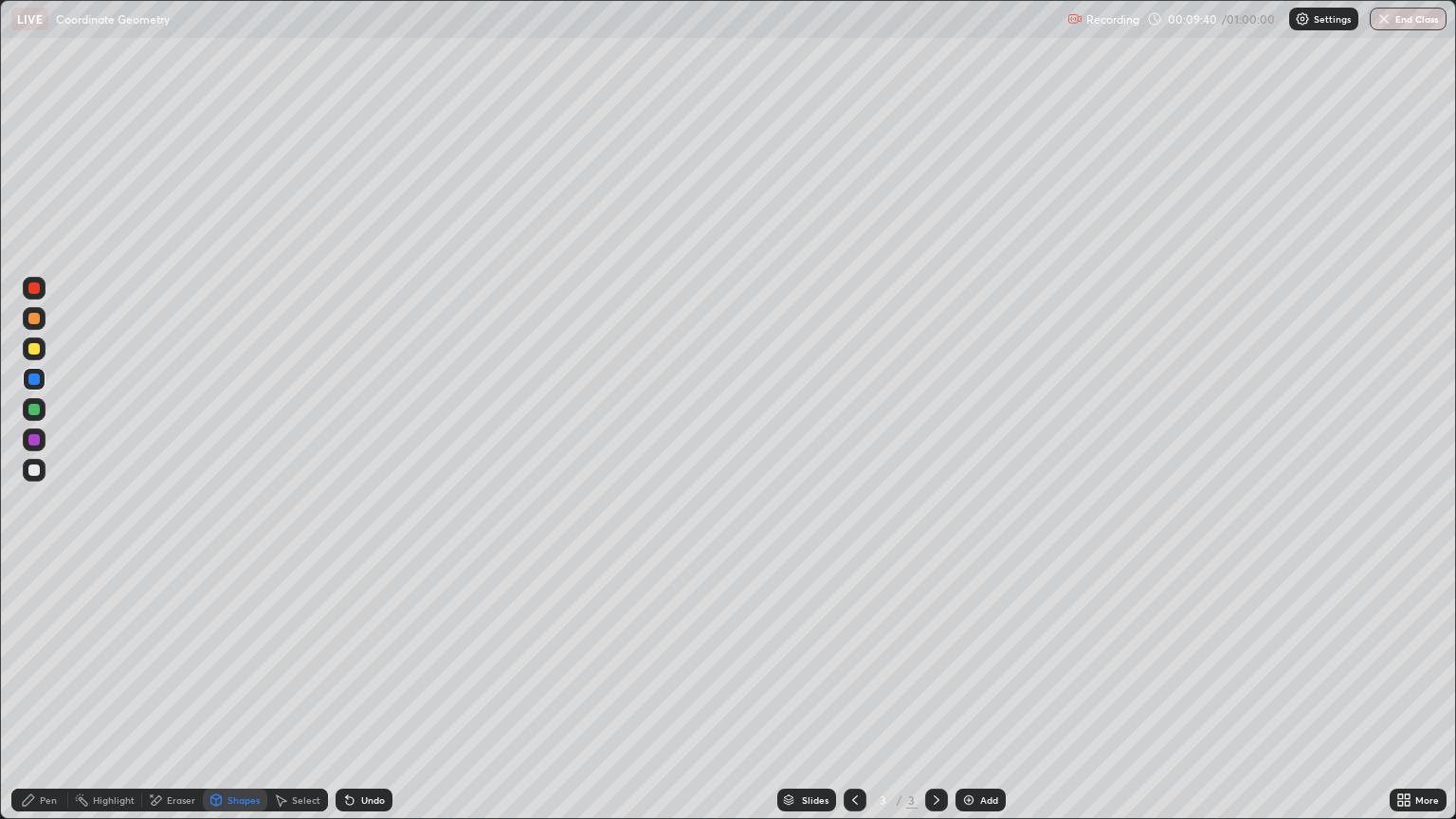 click 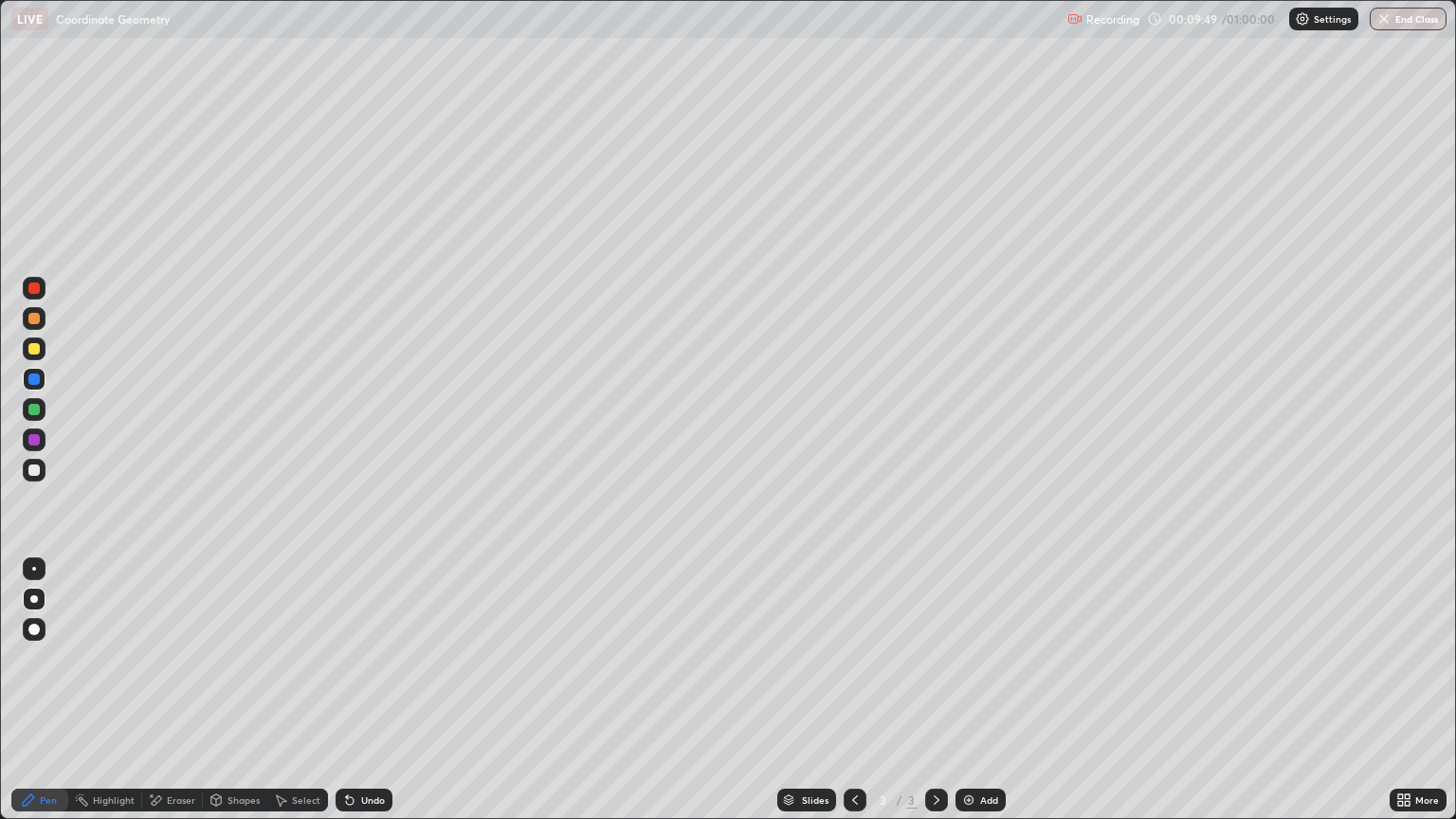 click 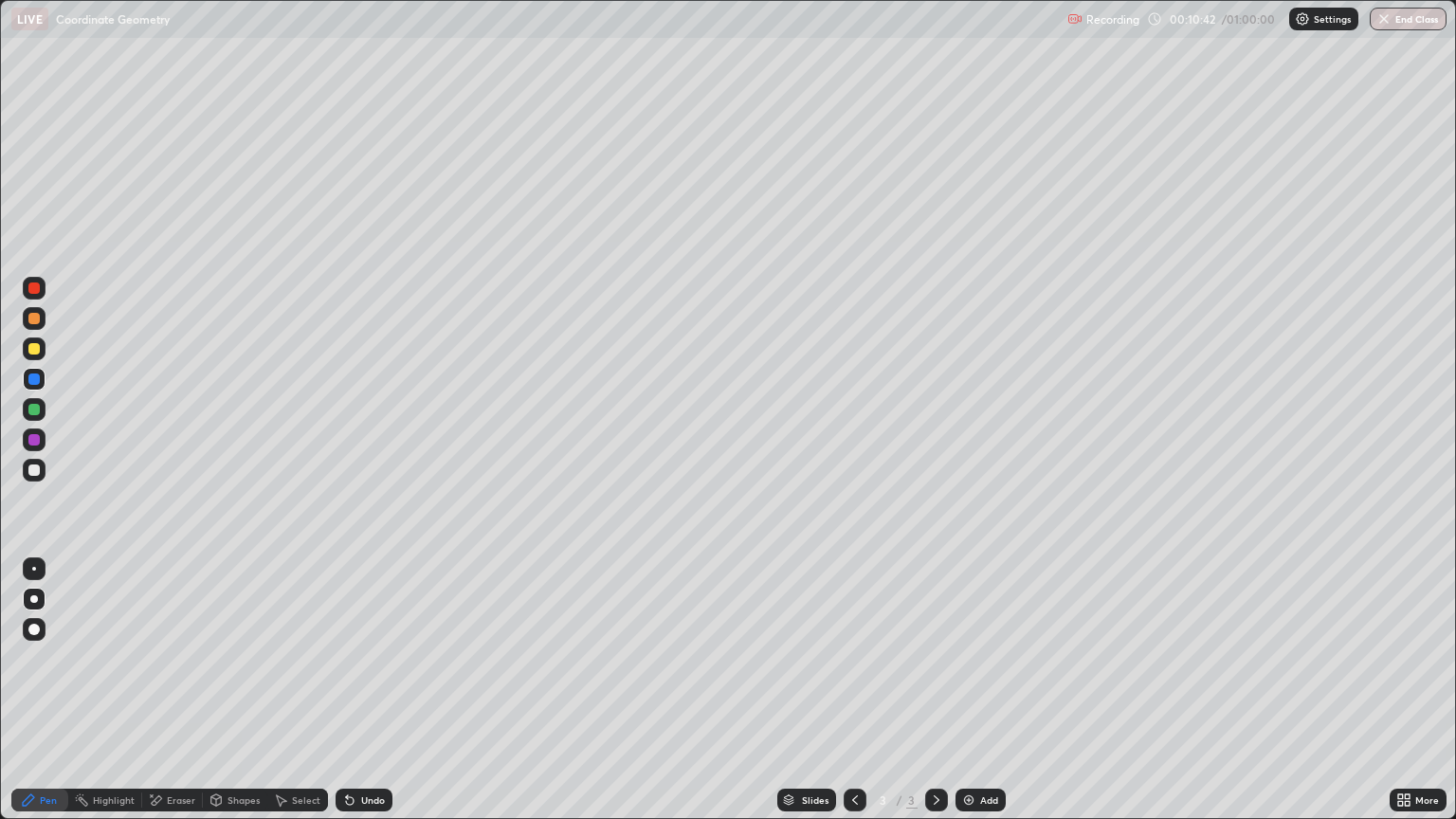 click on "Undo" at bounding box center [373, 800] 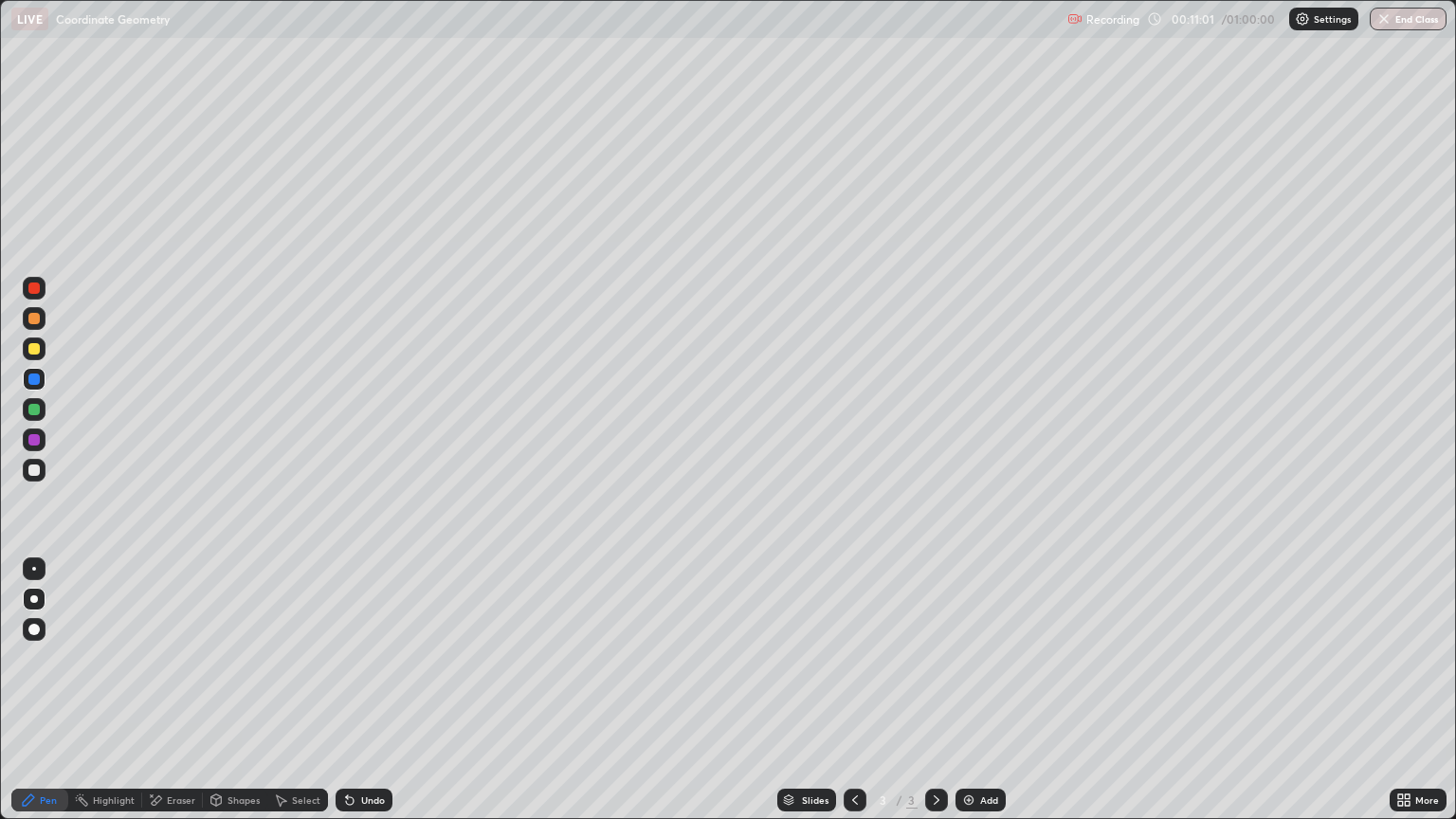 click on "Eraser" at bounding box center [181, 800] 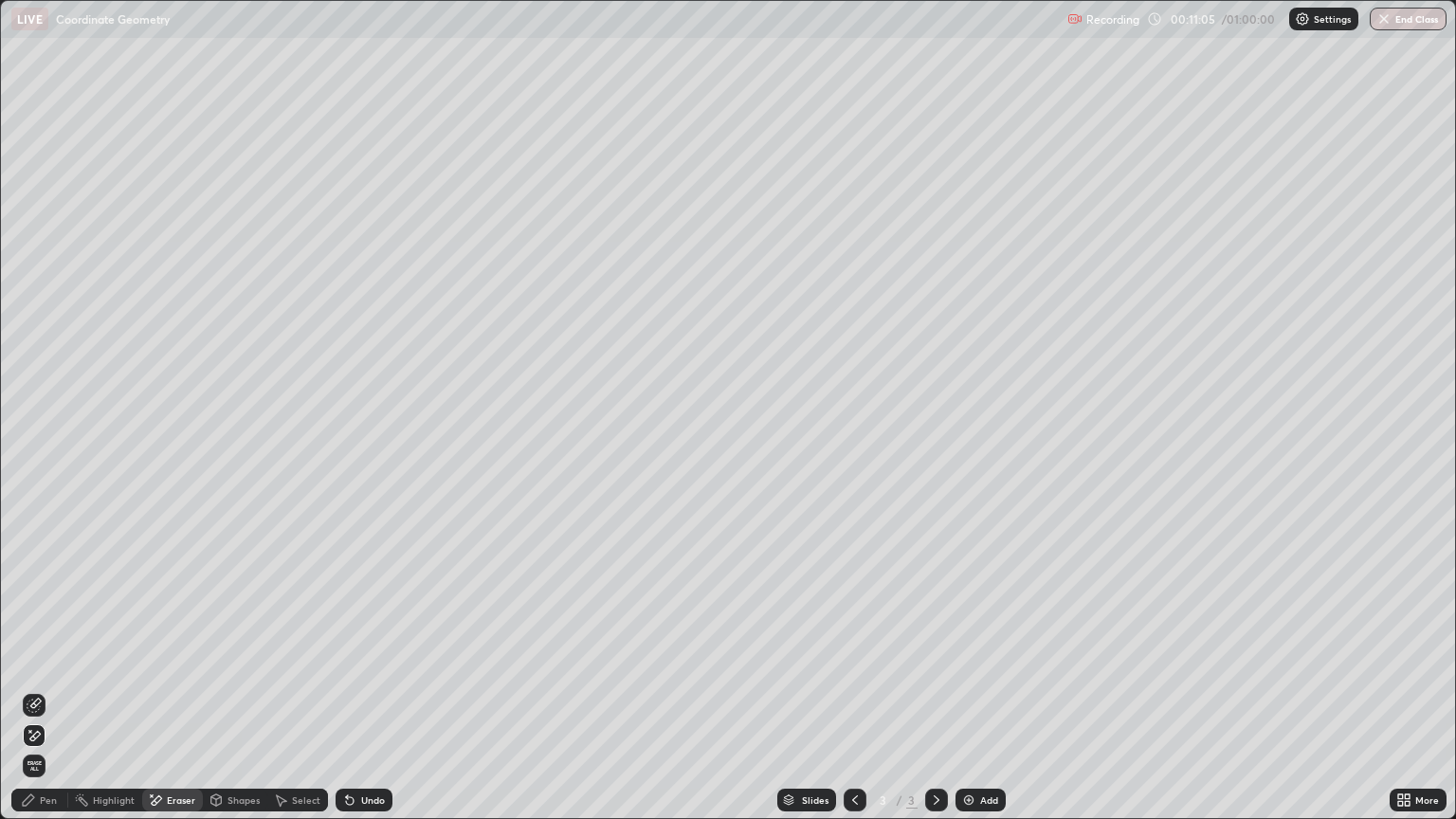 click on "Pen" at bounding box center [48, 800] 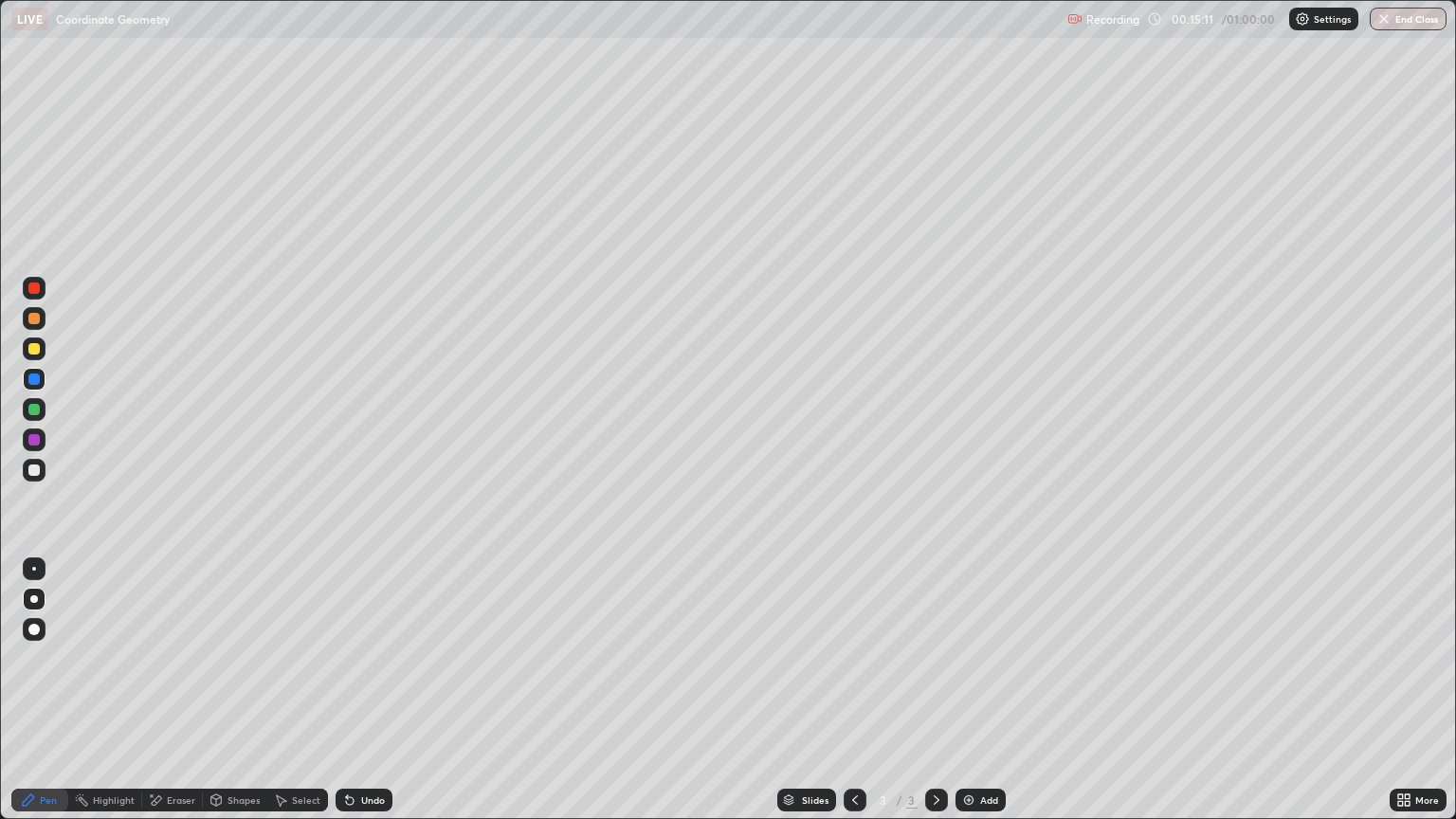 click at bounding box center (34, 440) 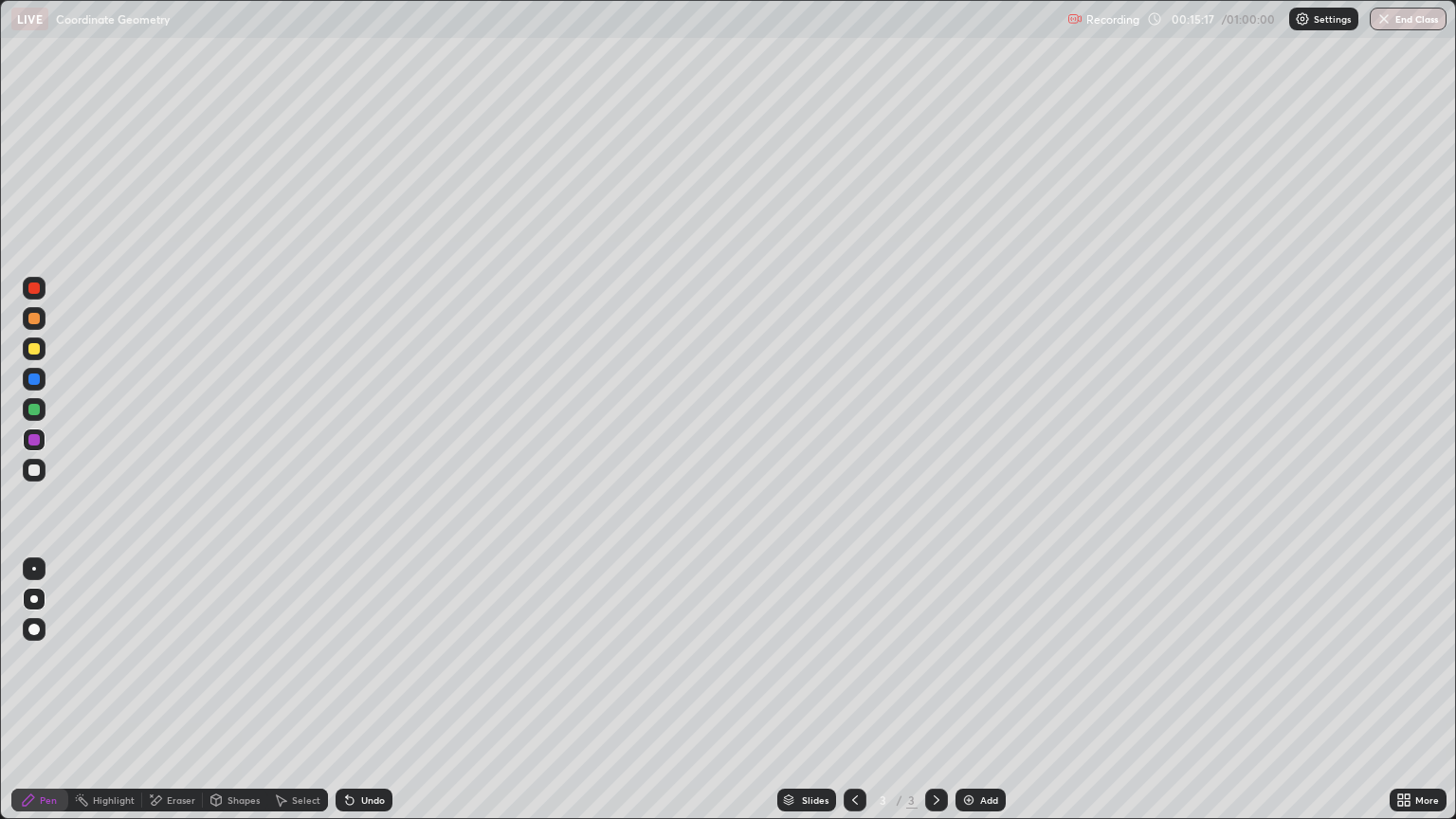 click on "Eraser" at bounding box center [181, 800] 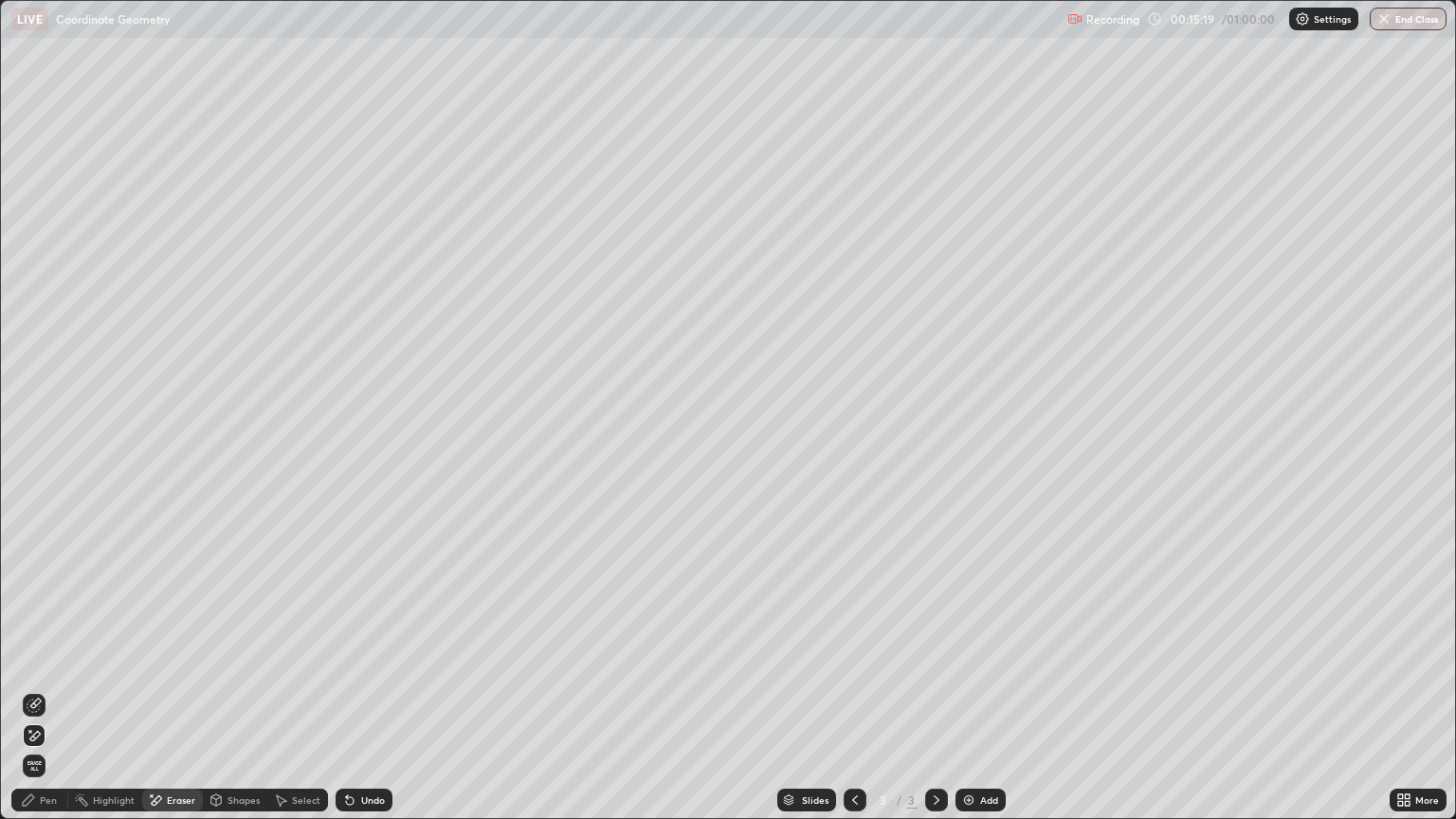 click on "Pen" at bounding box center (48, 800) 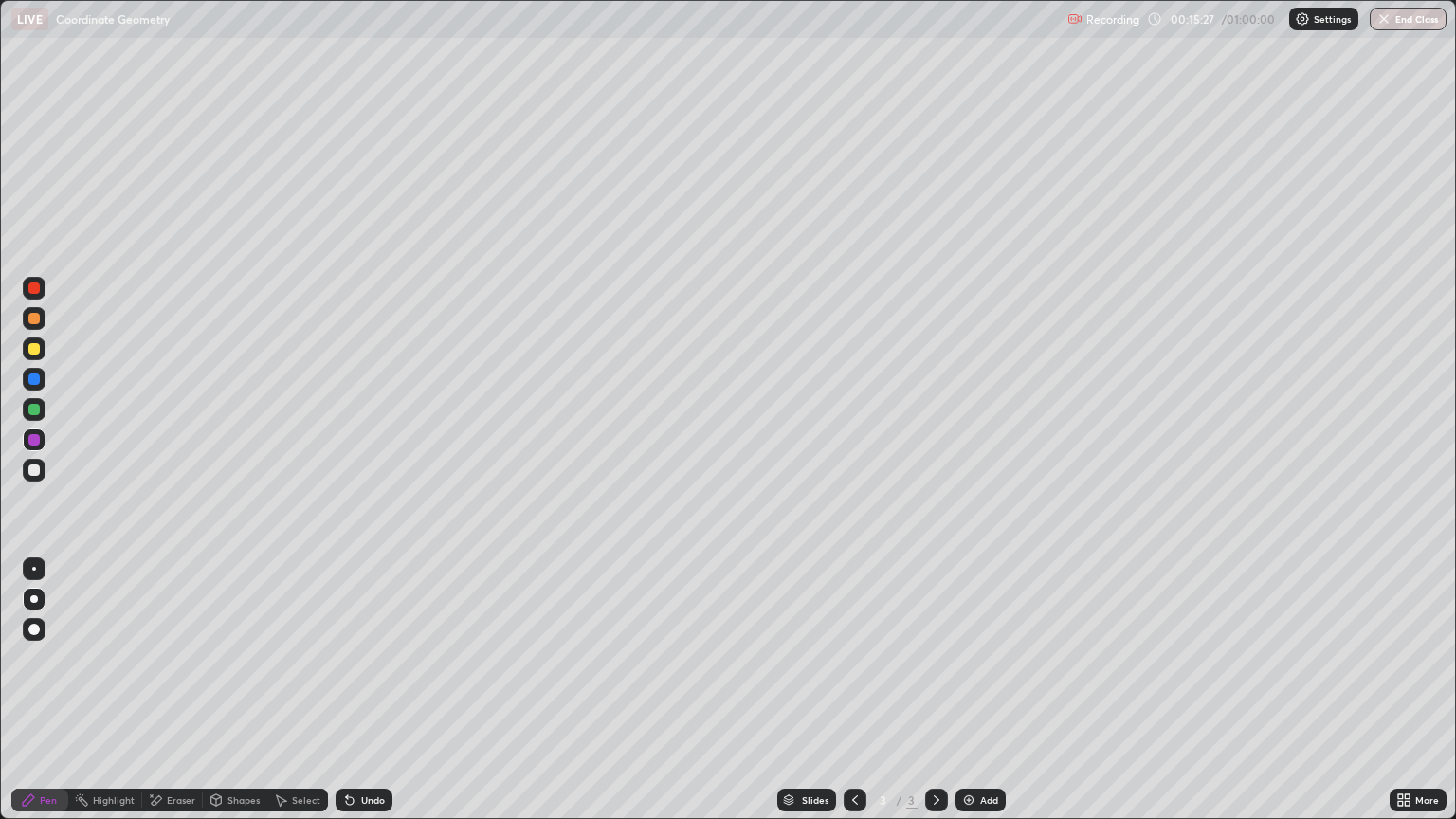 click on "Undo" at bounding box center [373, 800] 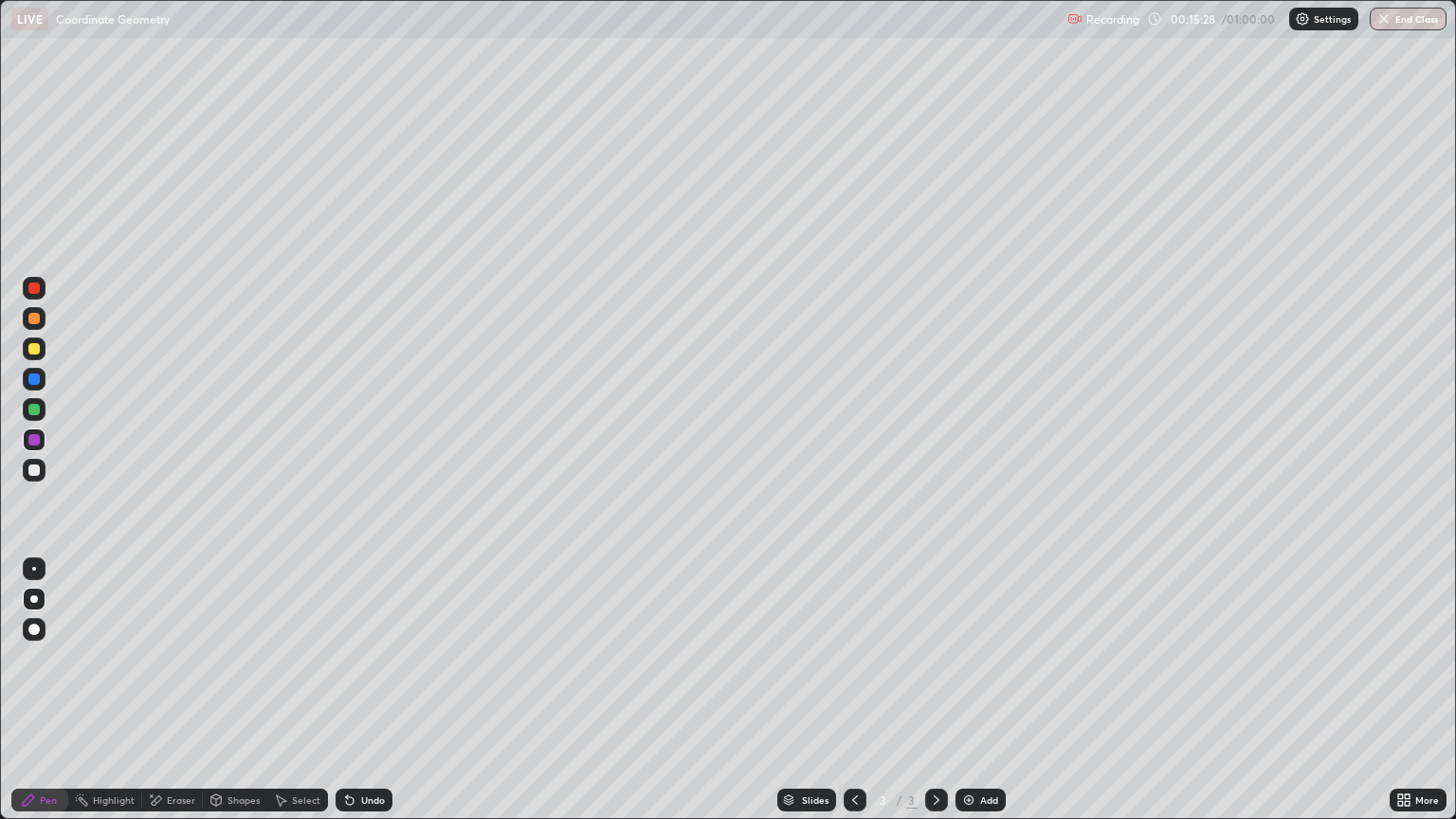click on "Undo" at bounding box center (373, 800) 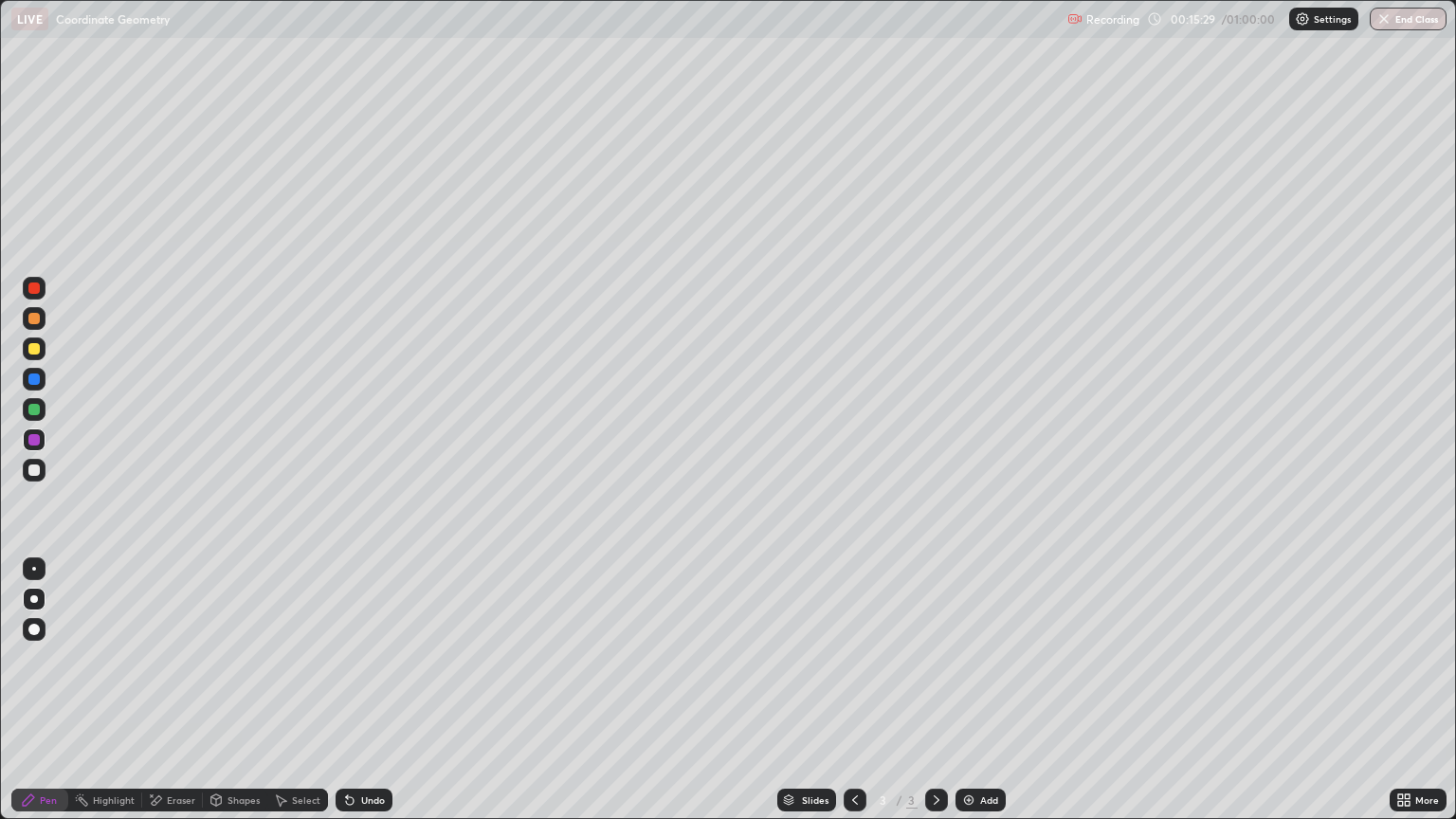click on "Undo" at bounding box center (373, 800) 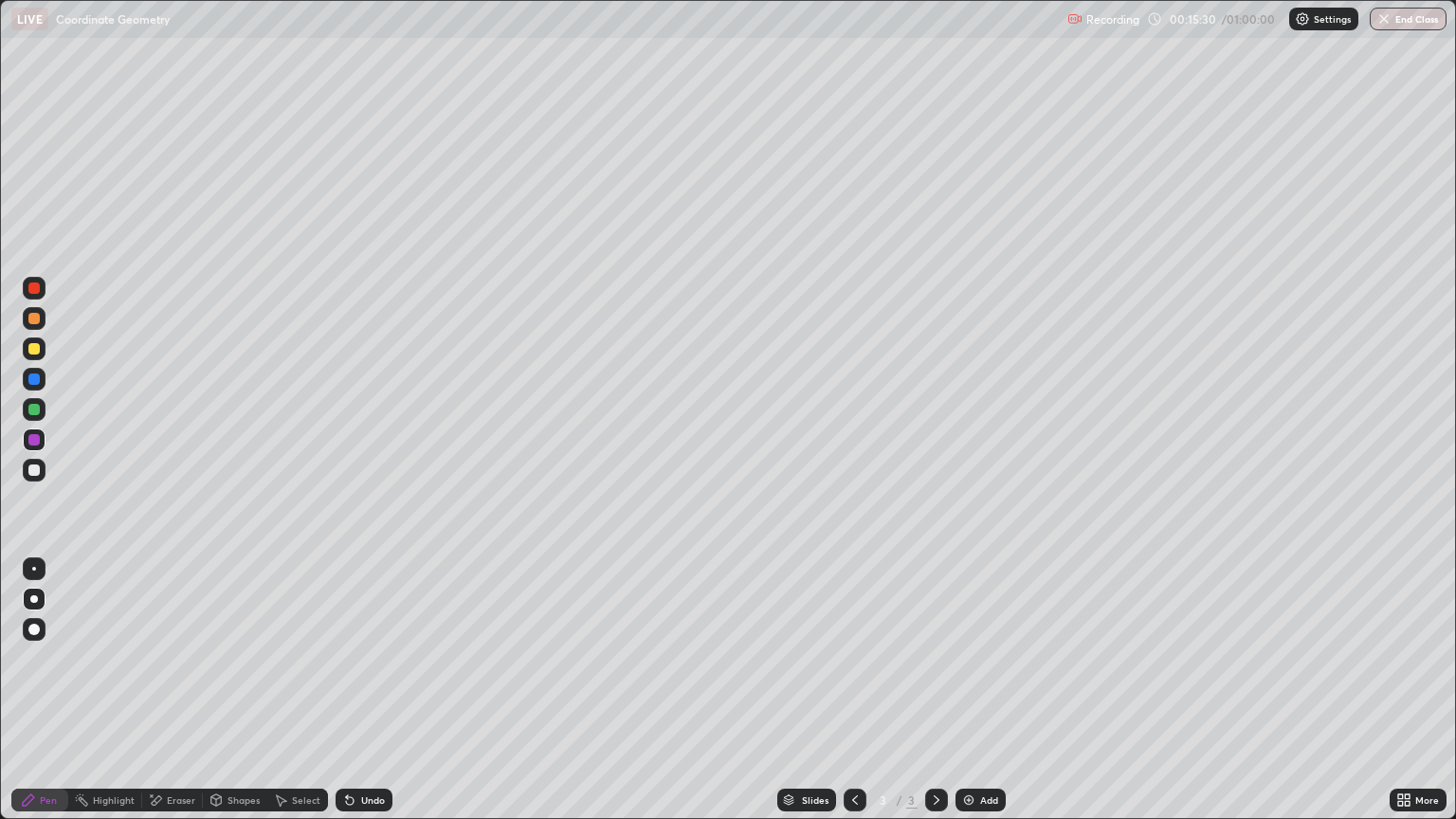 click on "Undo" at bounding box center [364, 800] 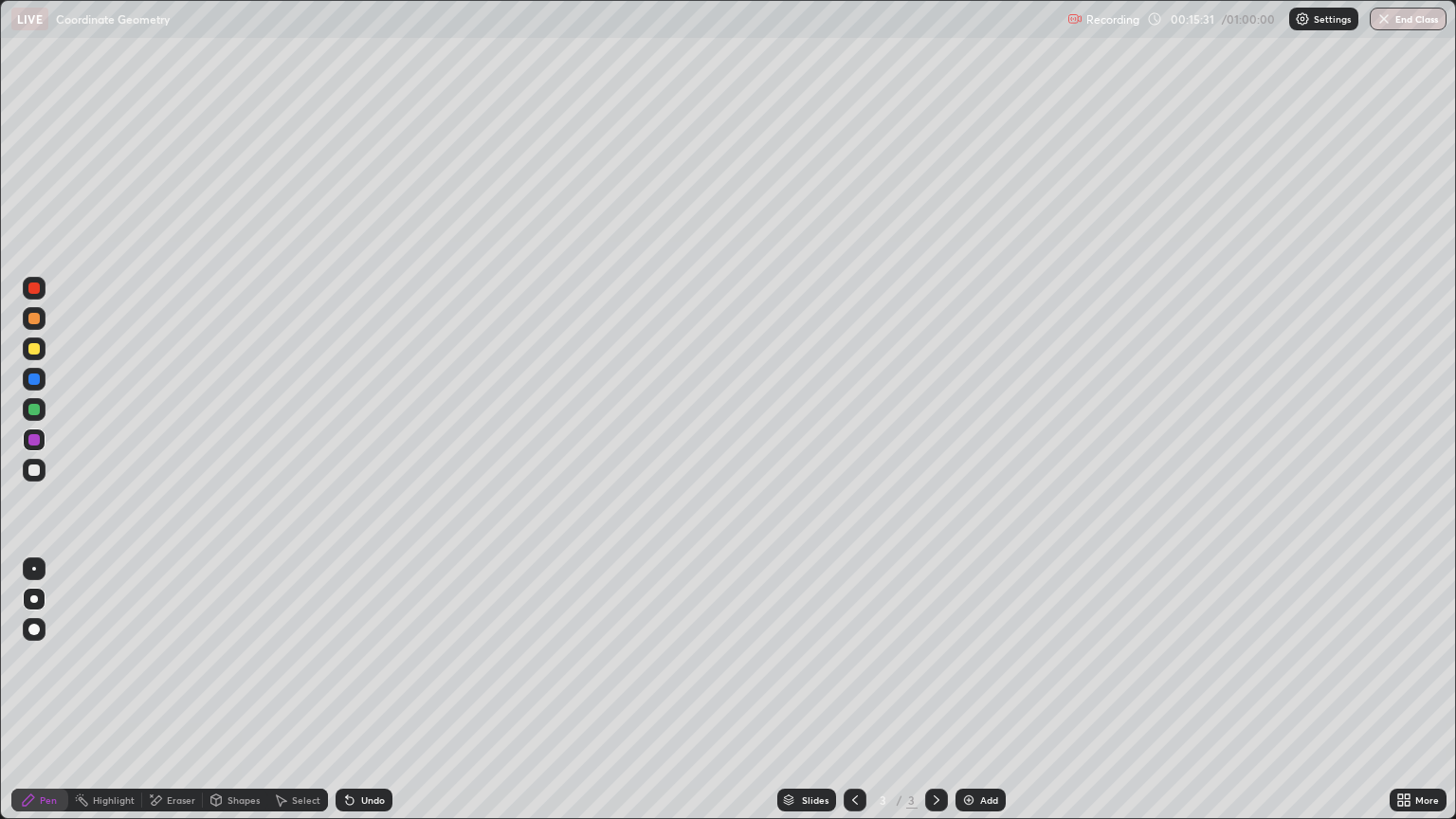 click on "Undo" at bounding box center [373, 800] 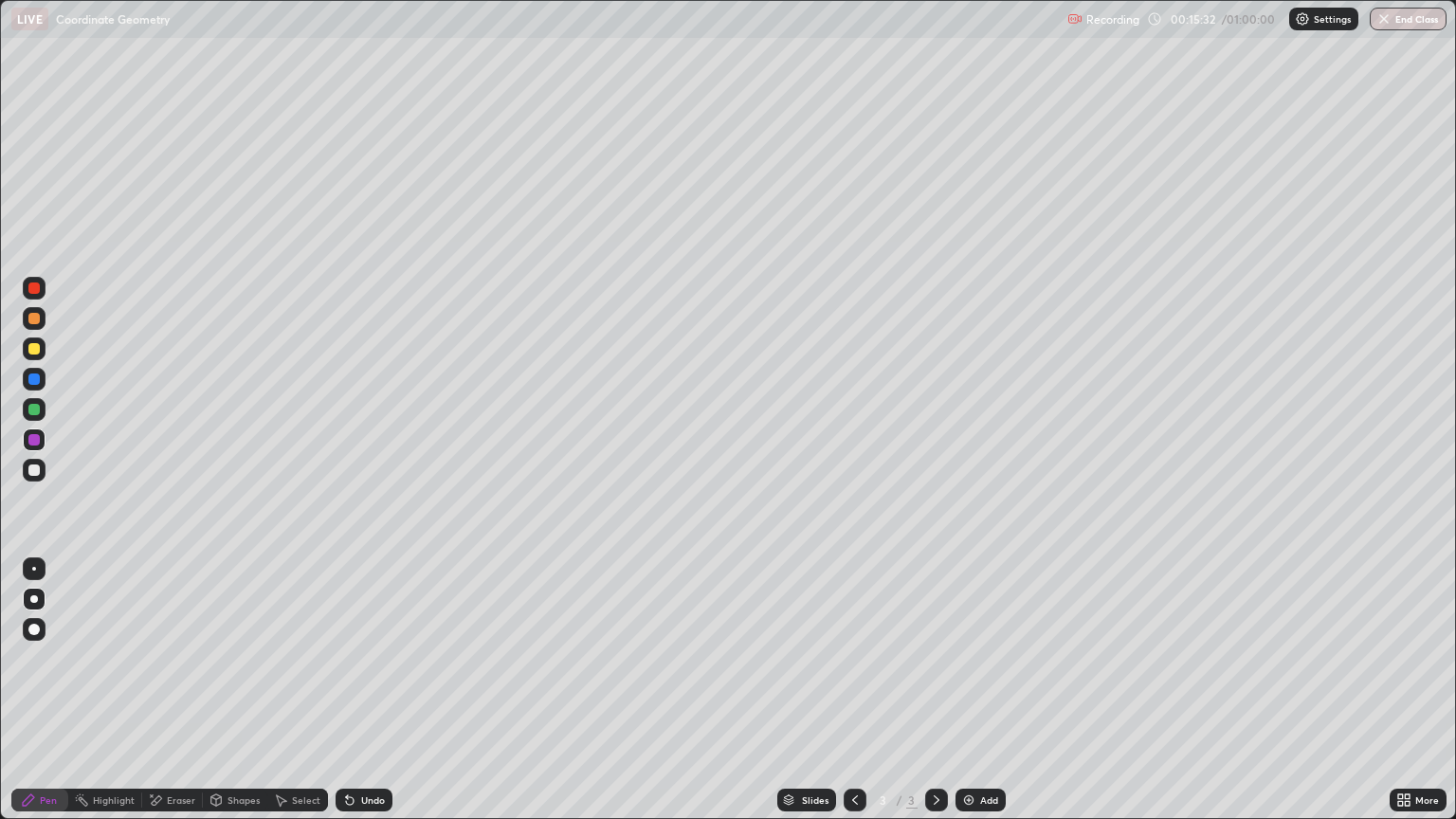 click on "Undo" at bounding box center (364, 800) 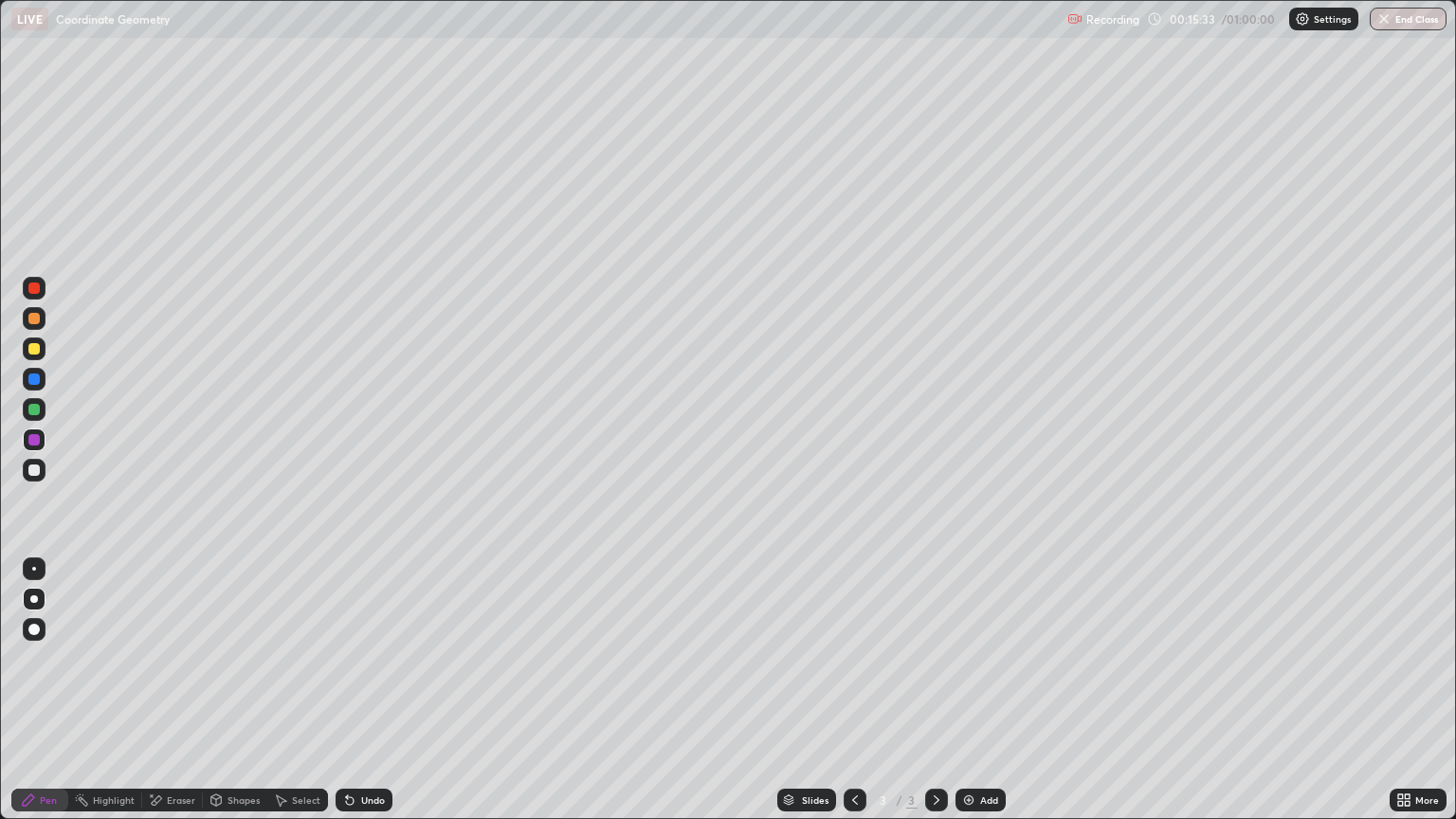 click on "Undo" at bounding box center [364, 800] 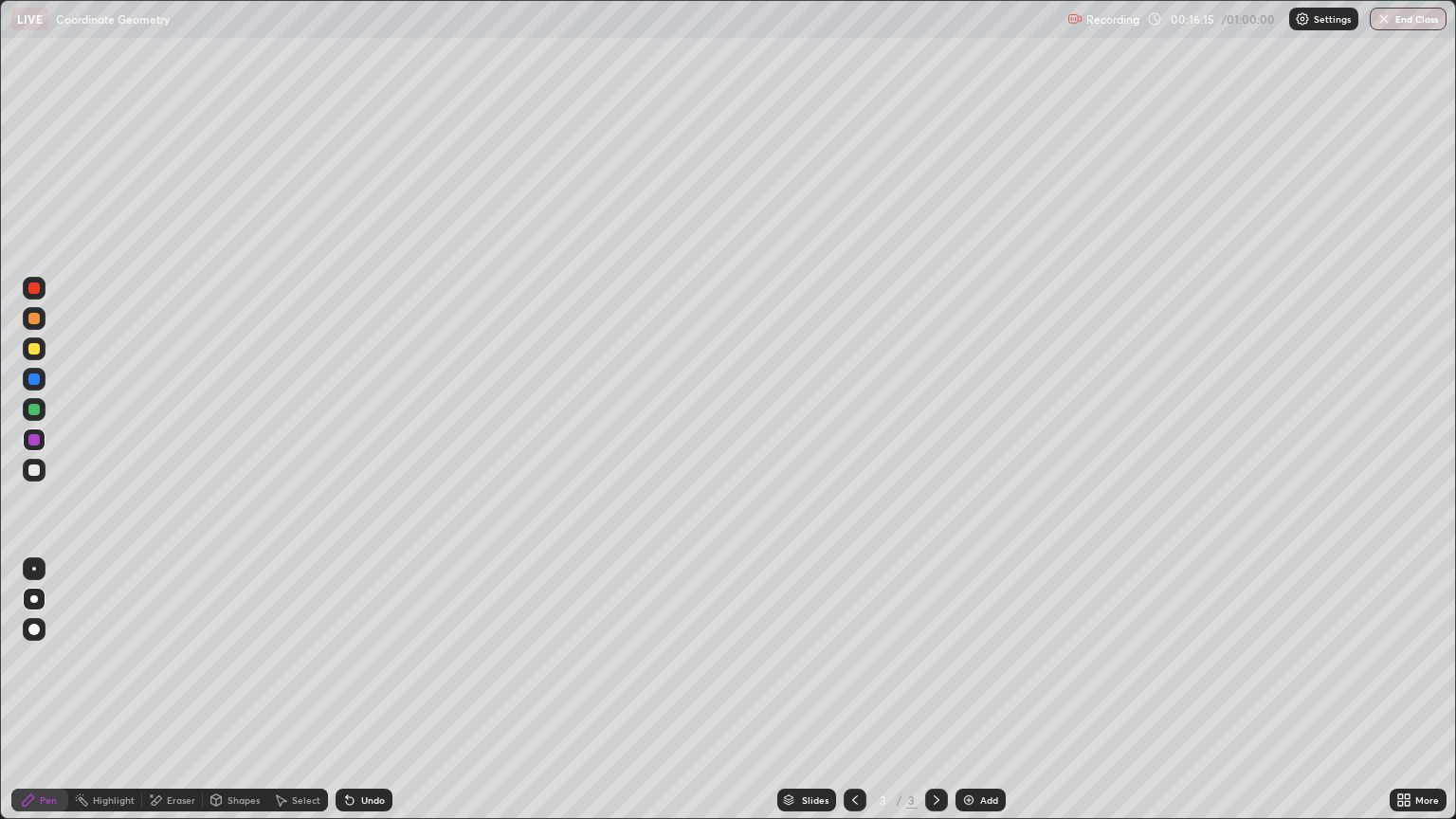 click at bounding box center (34, 379) 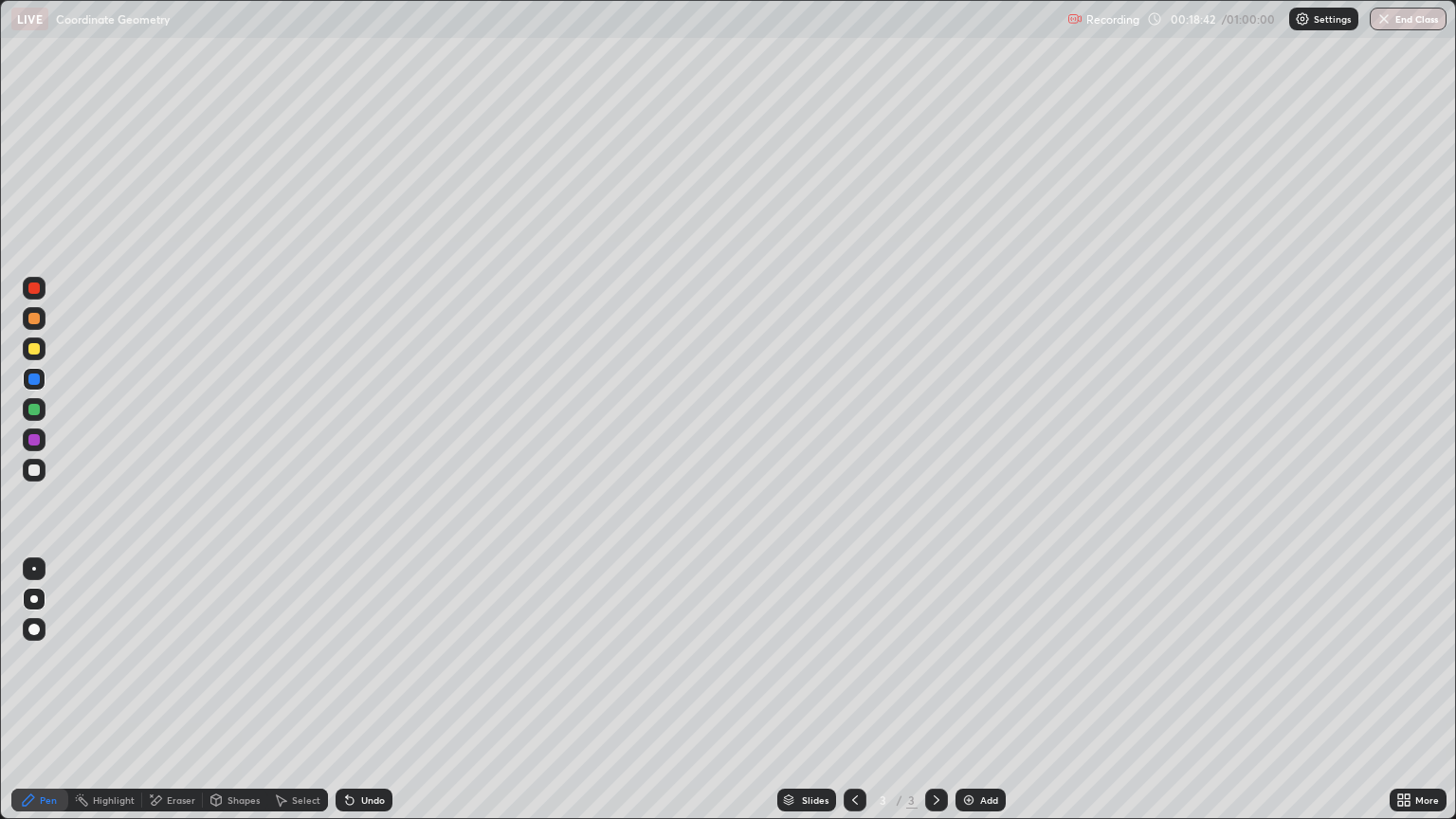 click on "Add" at bounding box center (989, 800) 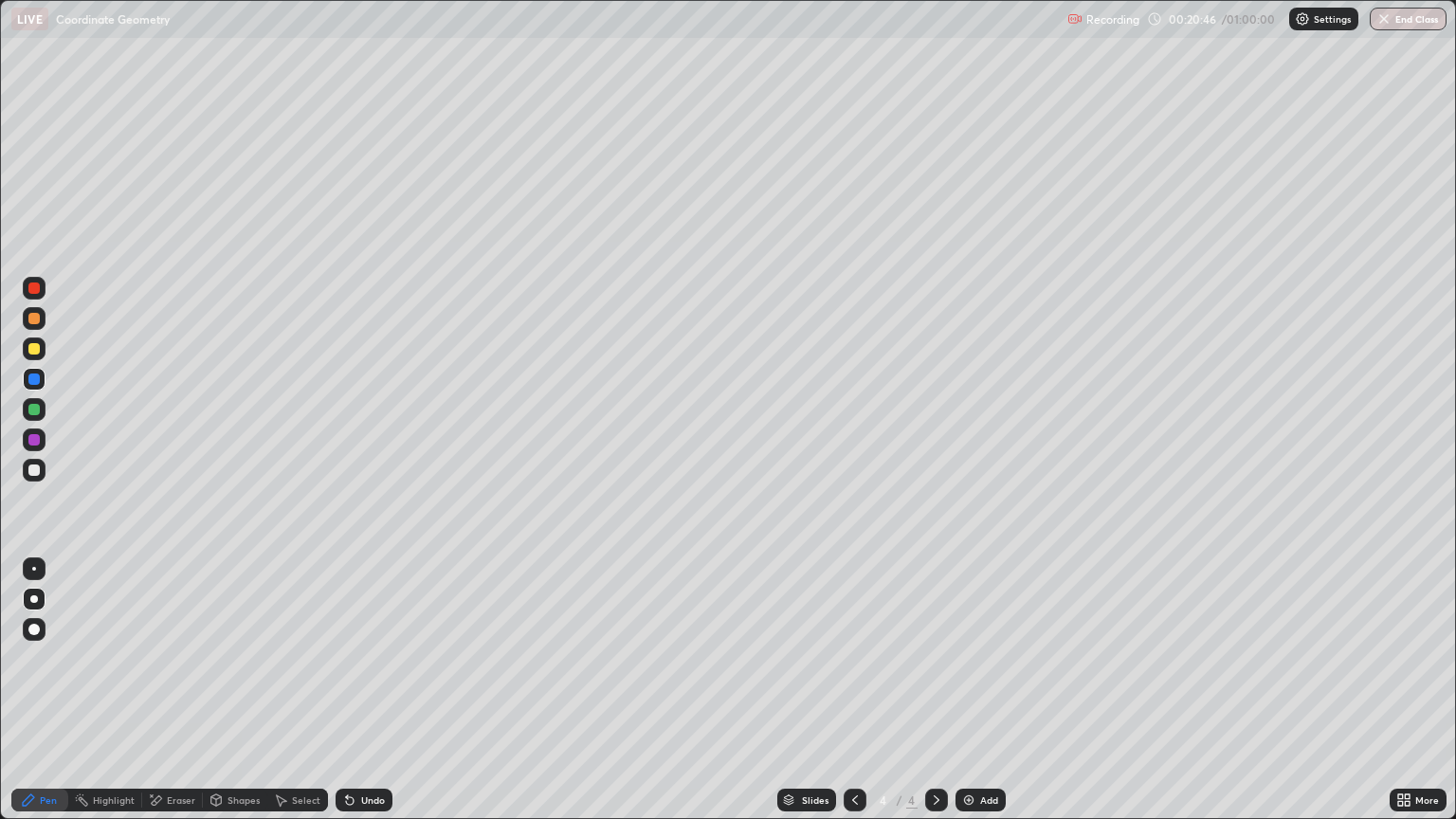 click at bounding box center [34, 349] 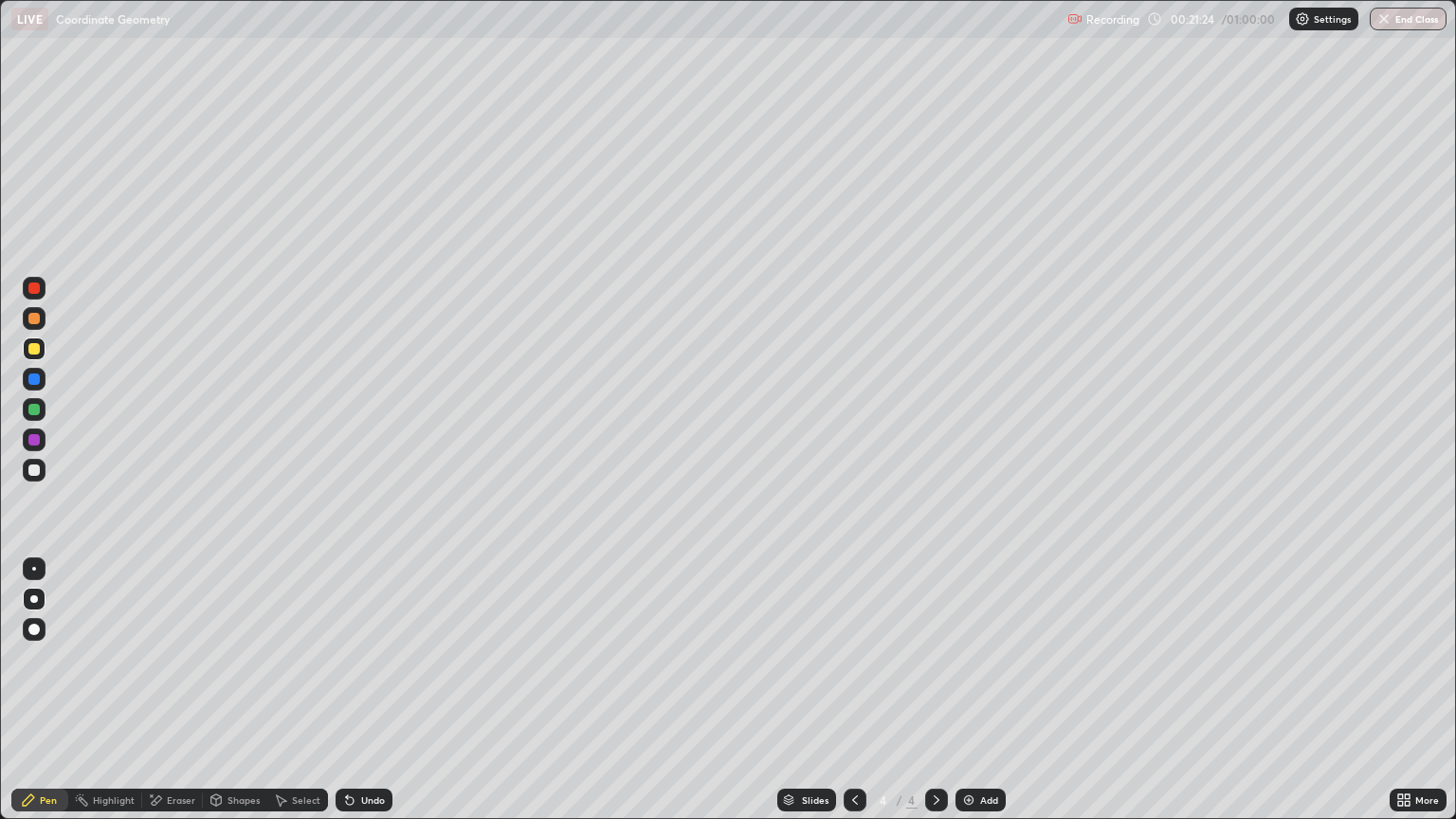 click on "Undo" at bounding box center (364, 800) 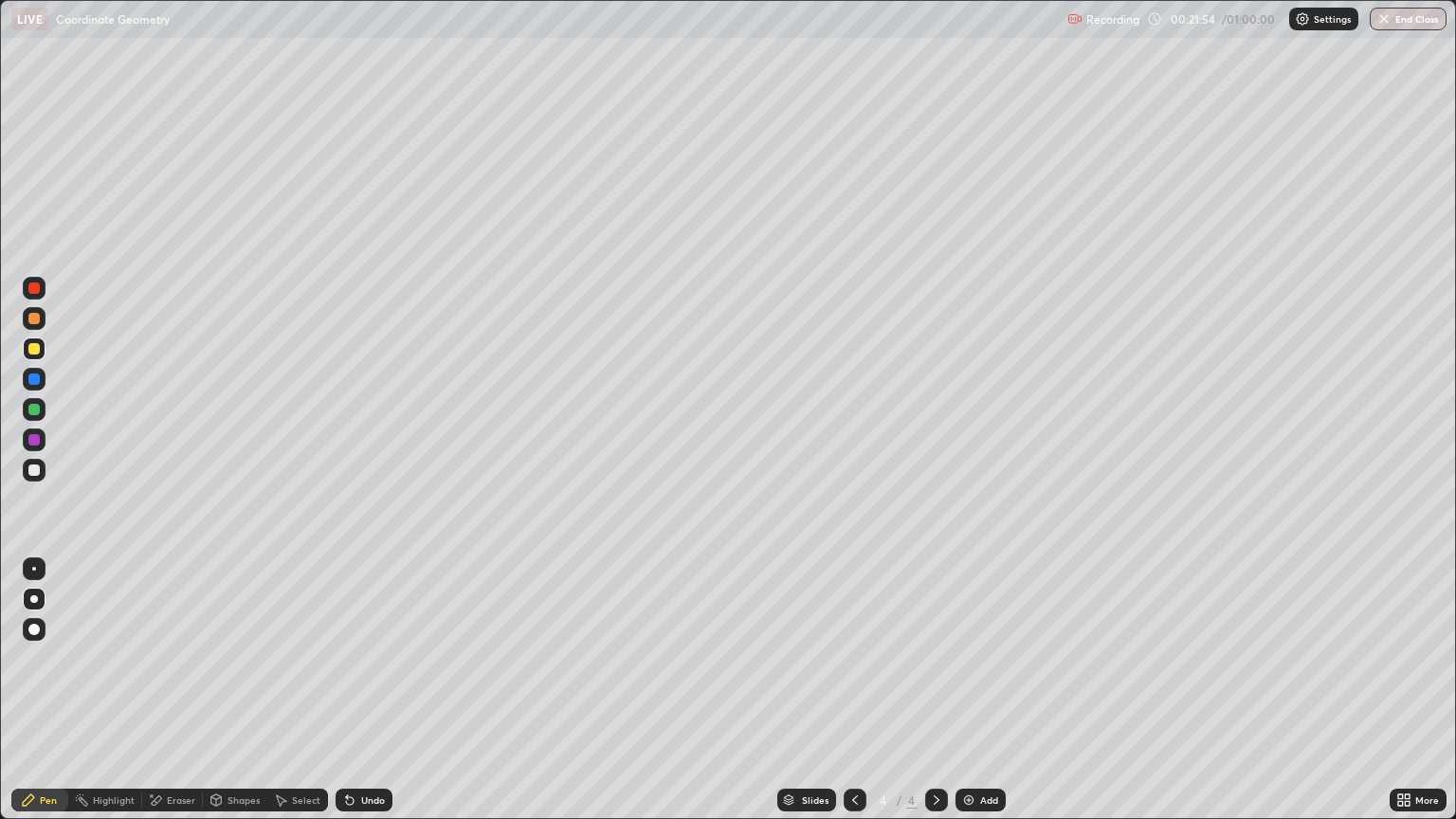 click at bounding box center (34, 379) 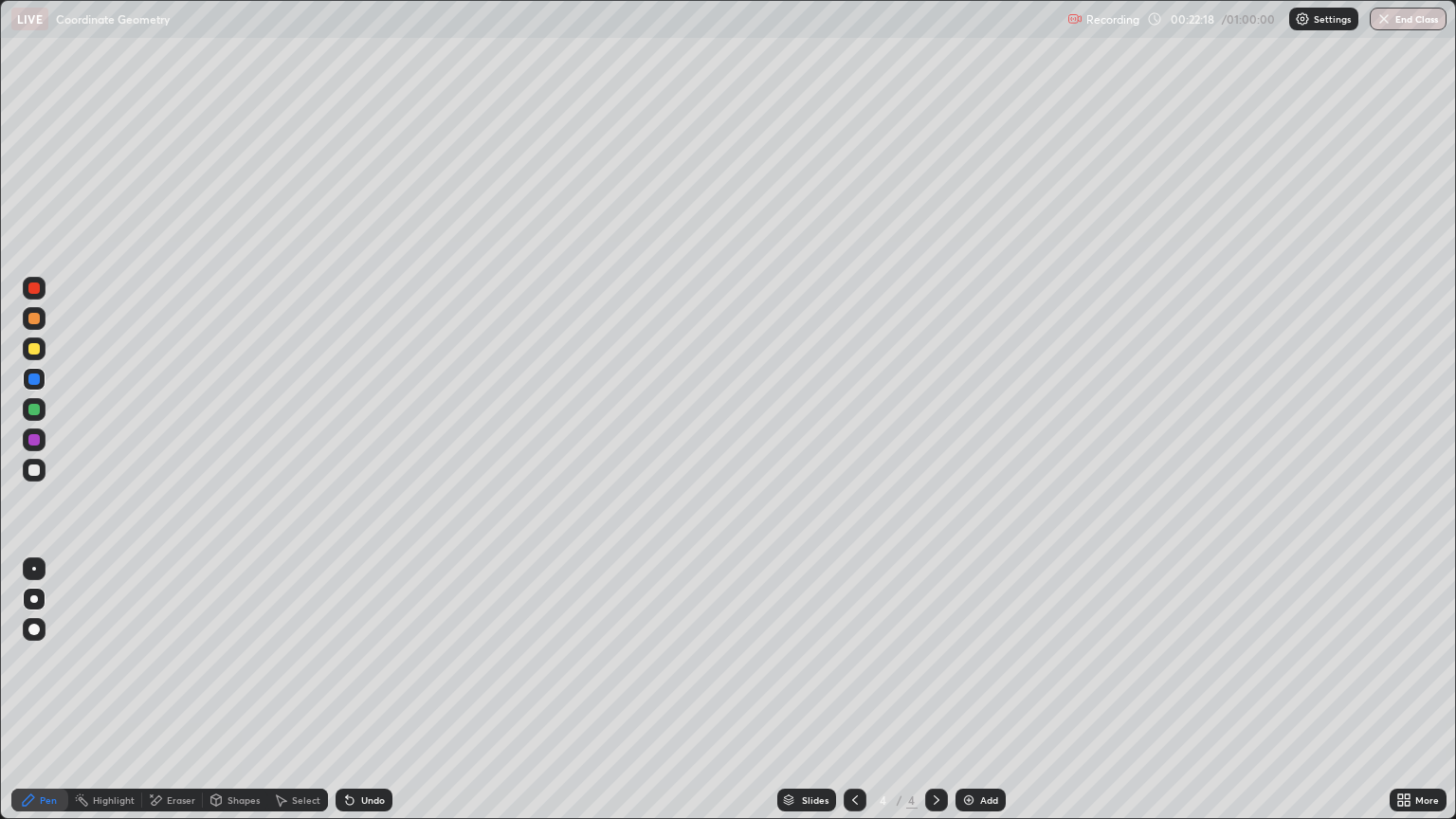 click at bounding box center [34, 410] 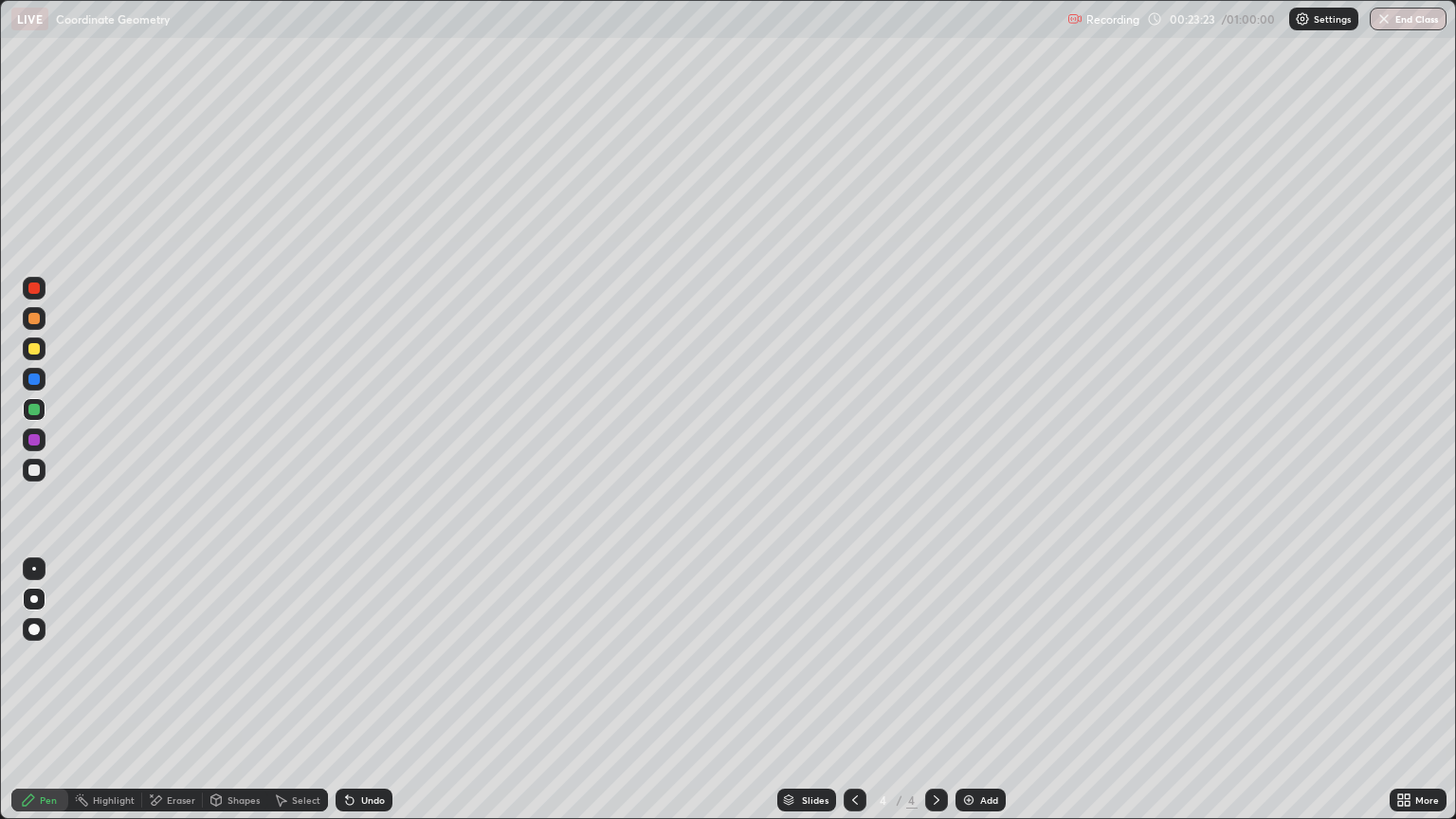 click on "Undo" at bounding box center (364, 800) 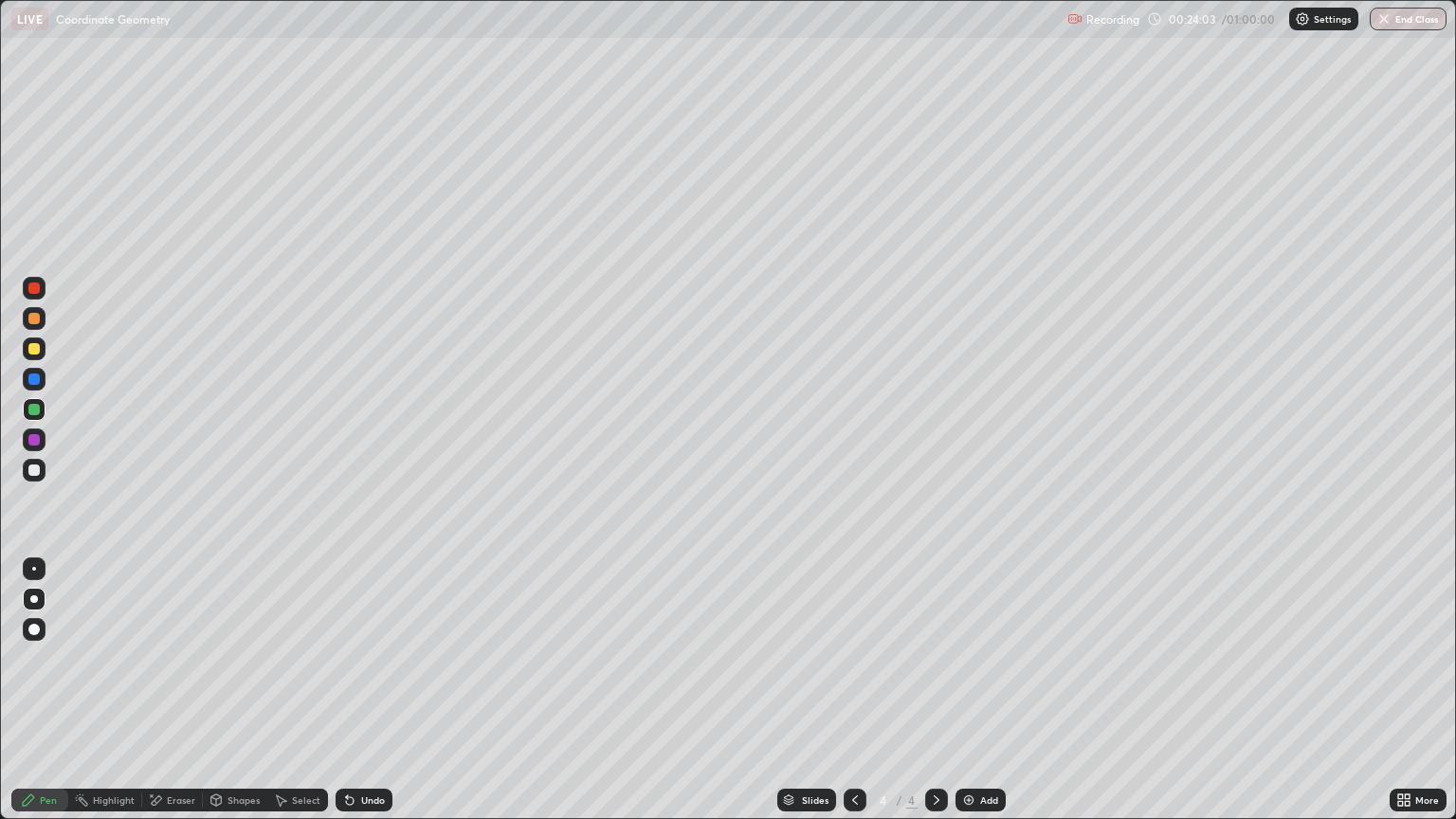 click on "Undo" at bounding box center (364, 800) 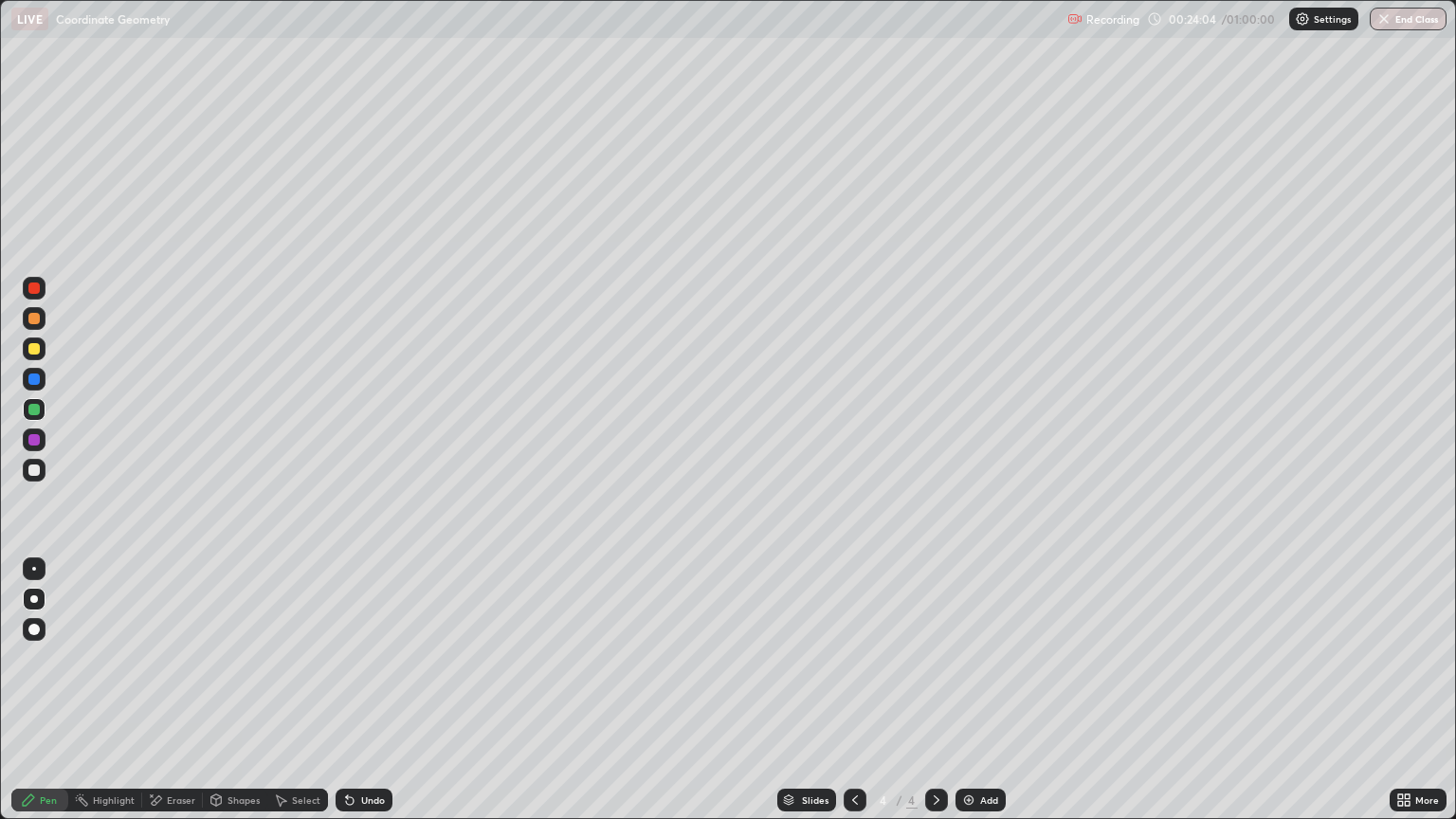 click on "Undo" at bounding box center (373, 800) 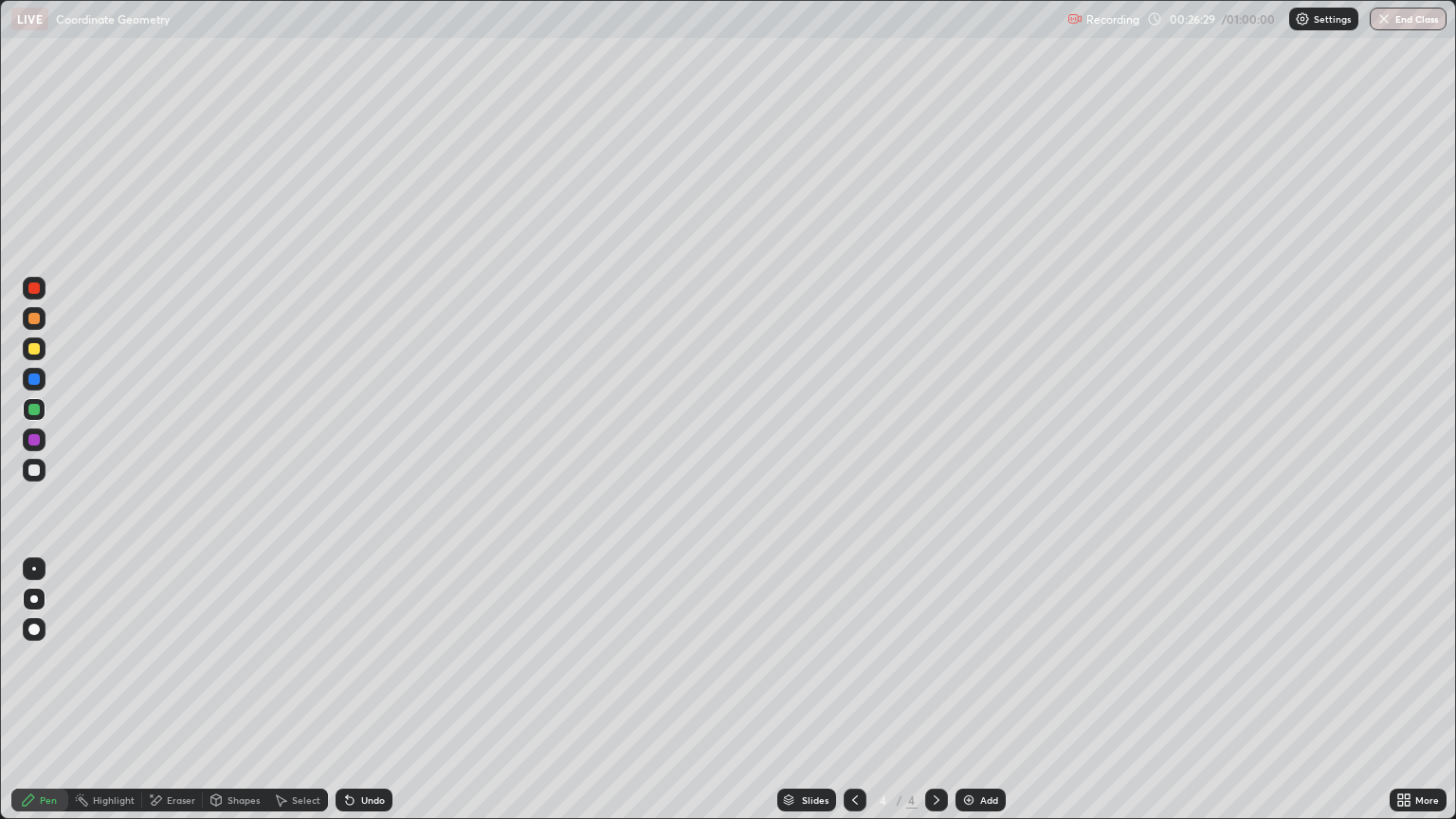 click on "Undo" at bounding box center [373, 800] 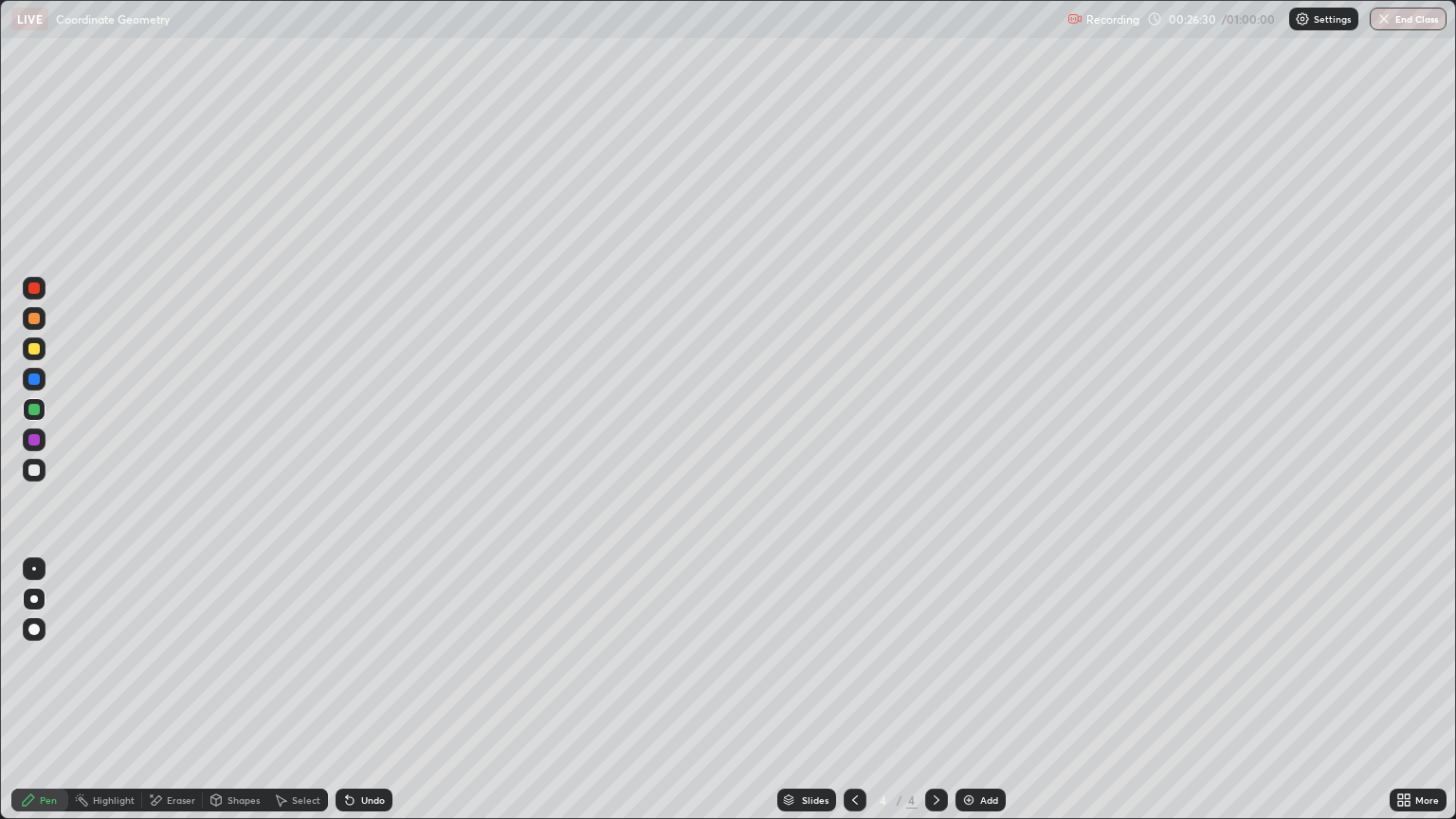 click on "Undo" at bounding box center (364, 800) 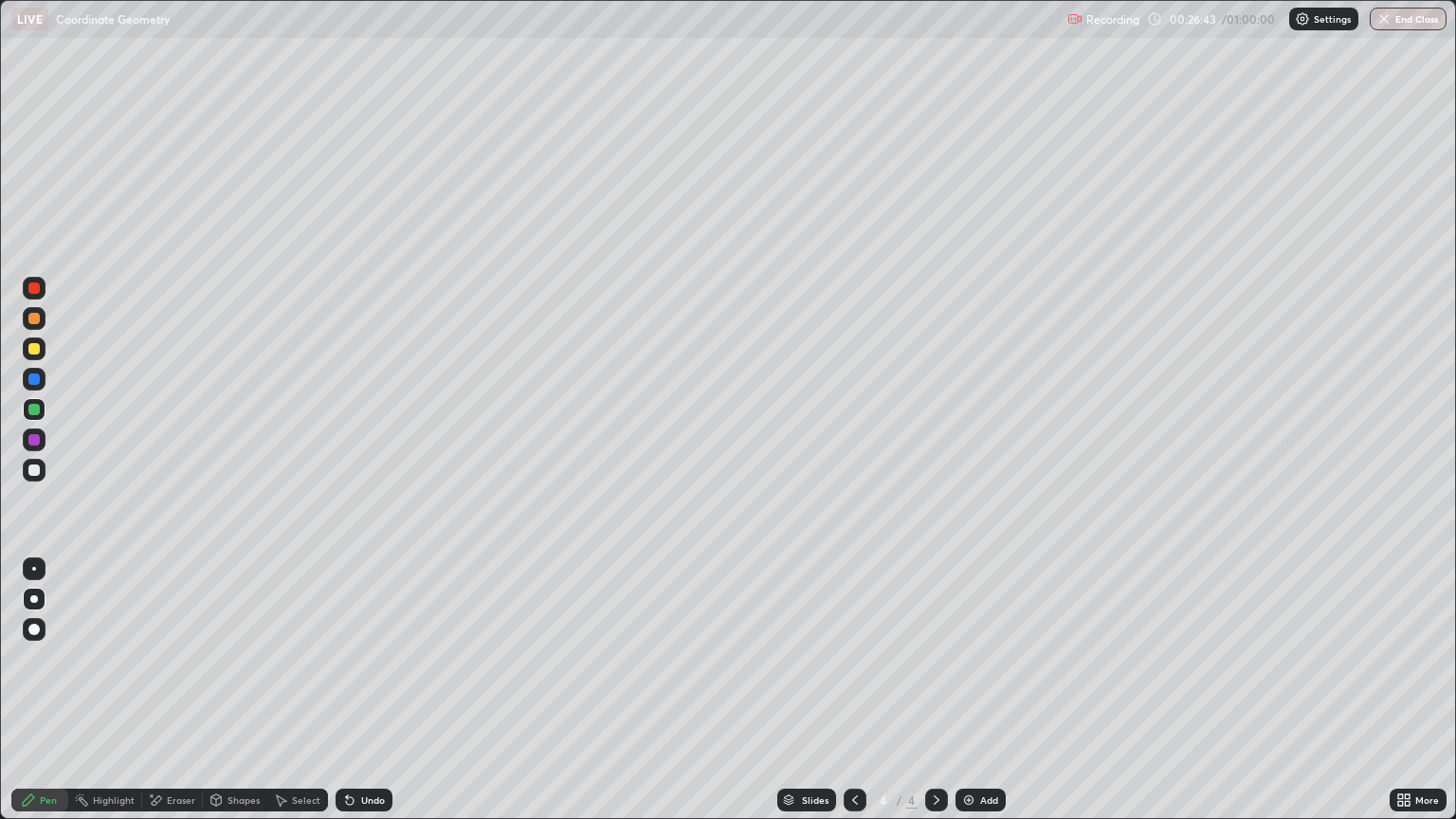 click on "Shapes" at bounding box center [244, 800] 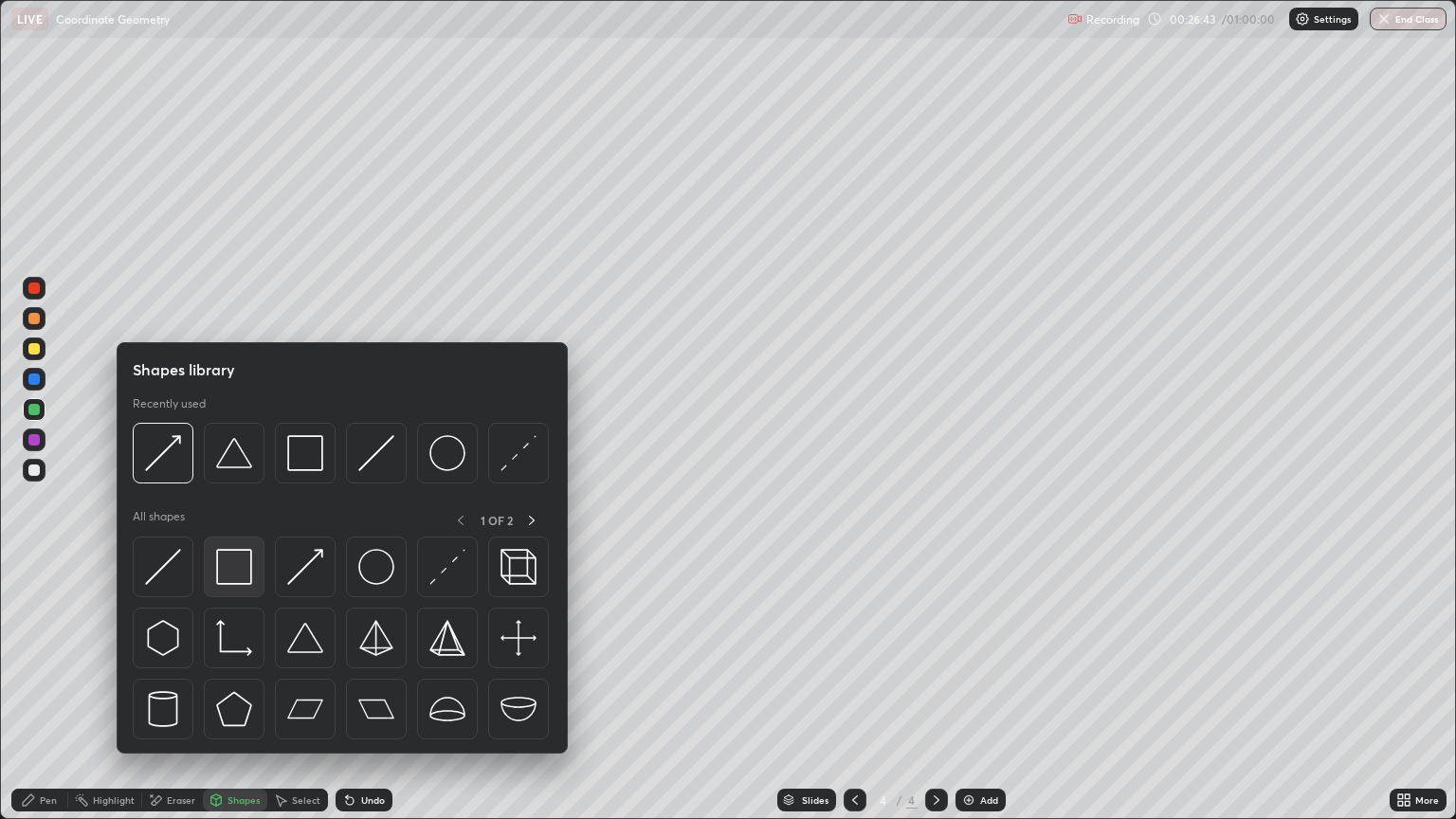 click at bounding box center (234, 567) 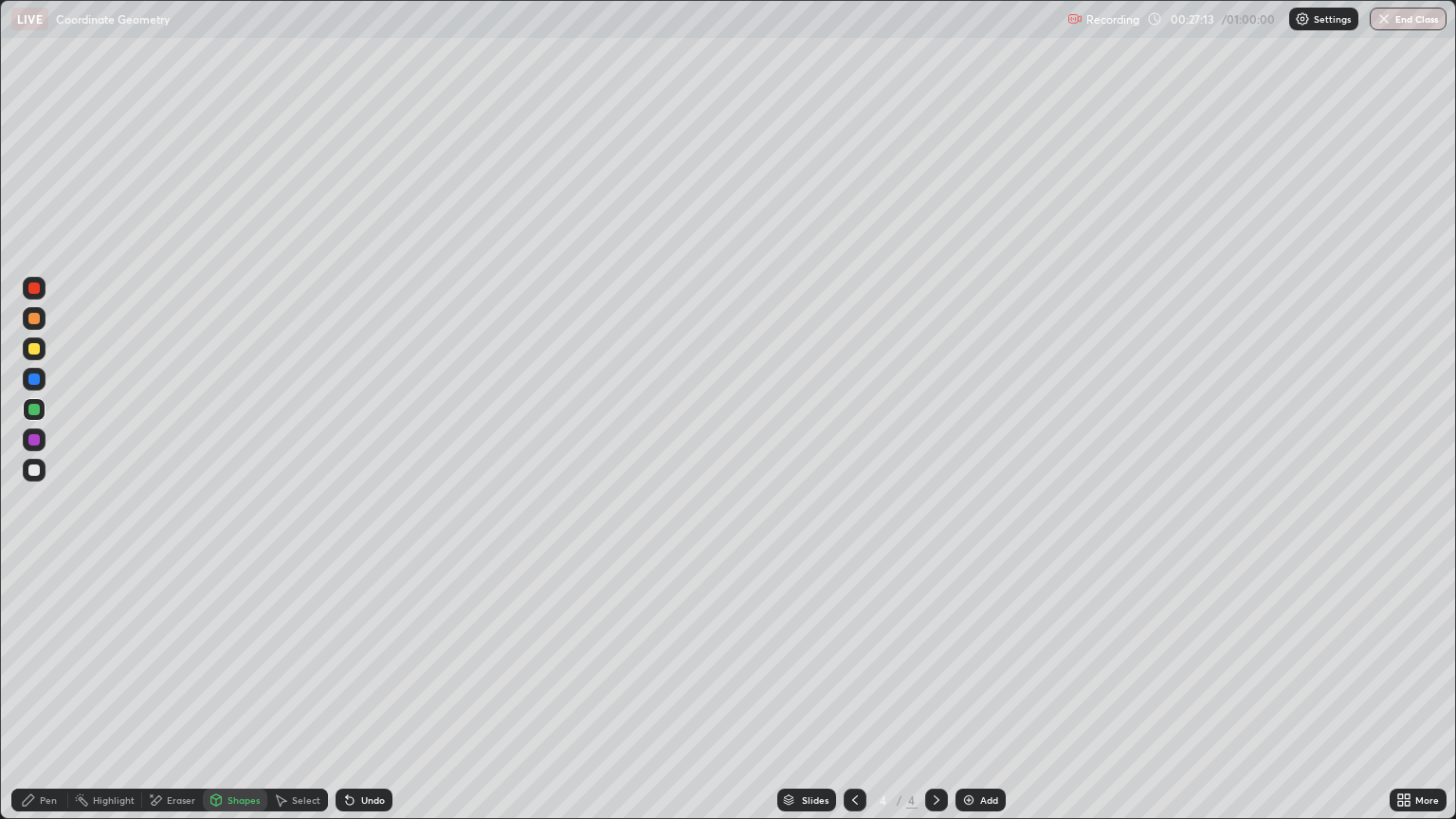 click on "Undo" at bounding box center (373, 800) 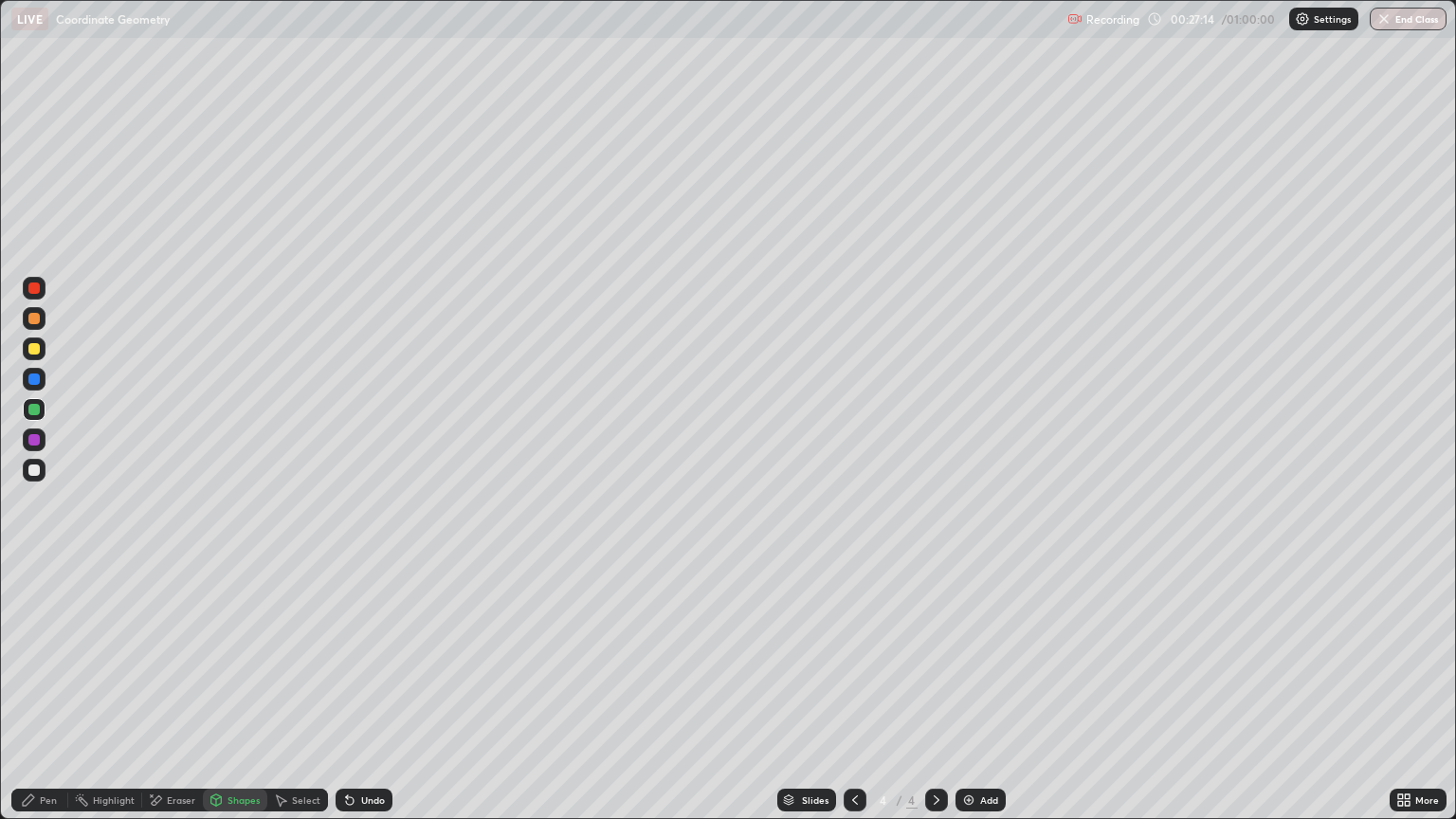 click on "Pen" at bounding box center [48, 800] 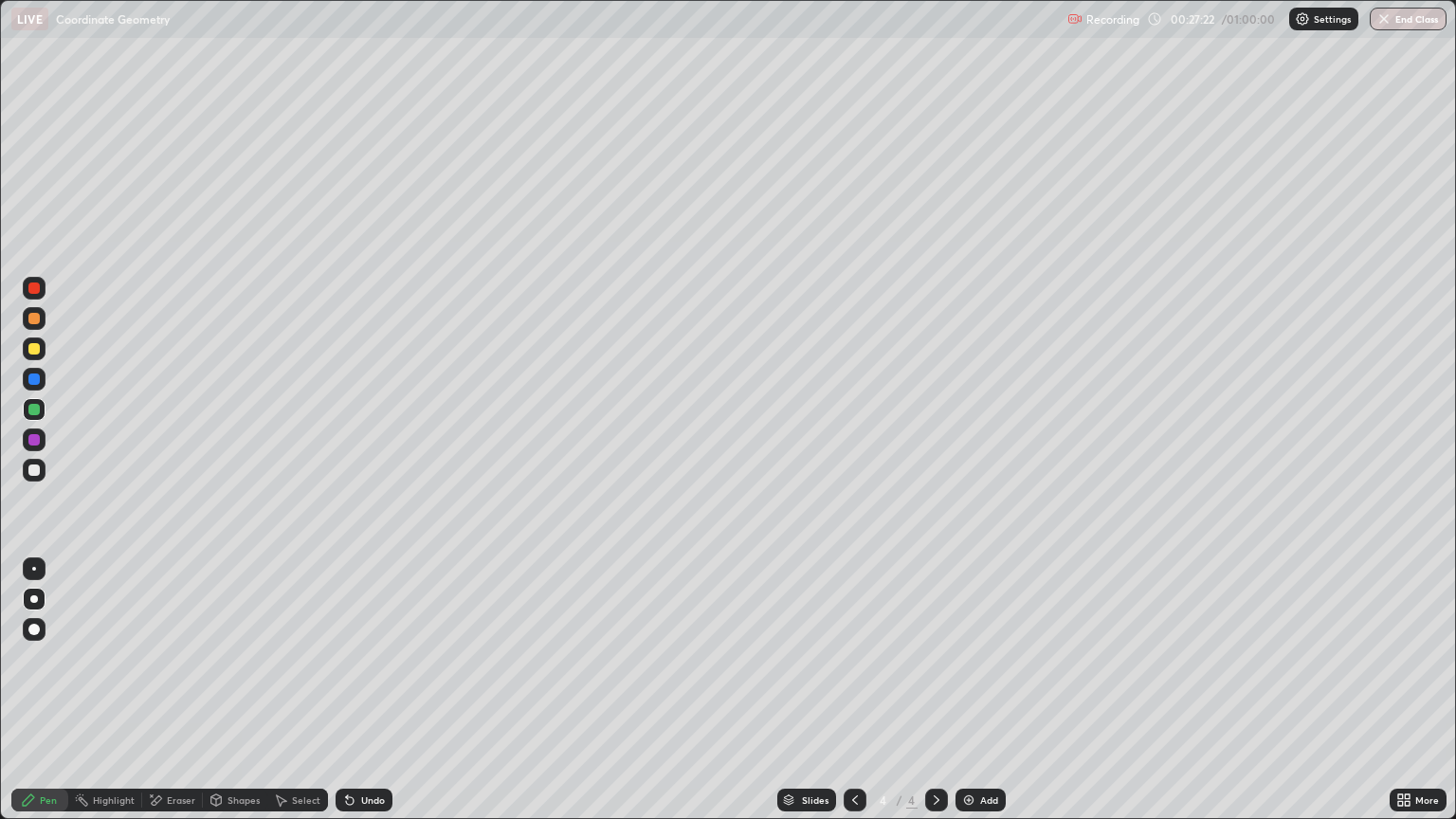 click on "Undo" at bounding box center (373, 800) 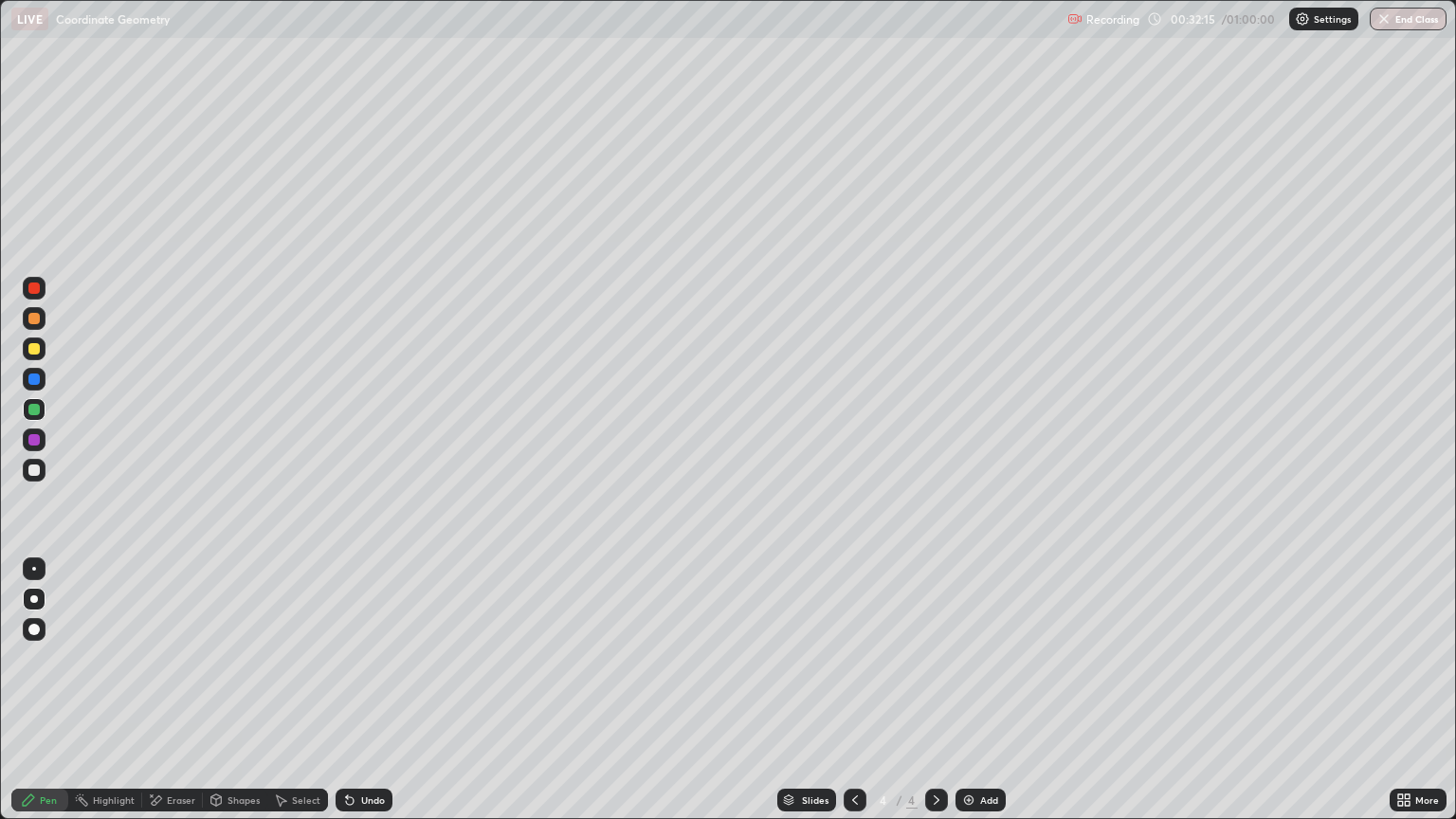click at bounding box center (34, 379) 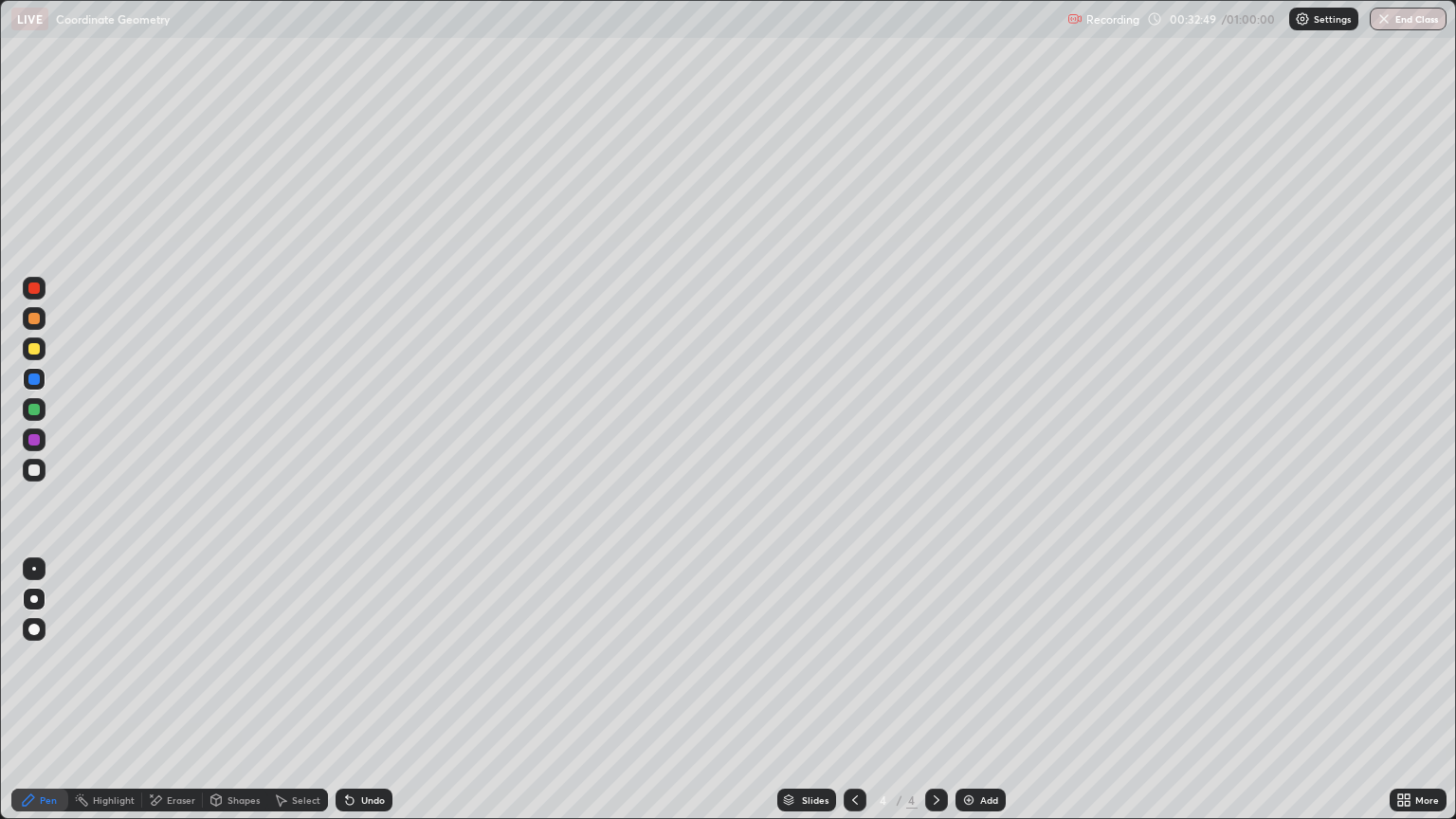 click at bounding box center [34, 288] 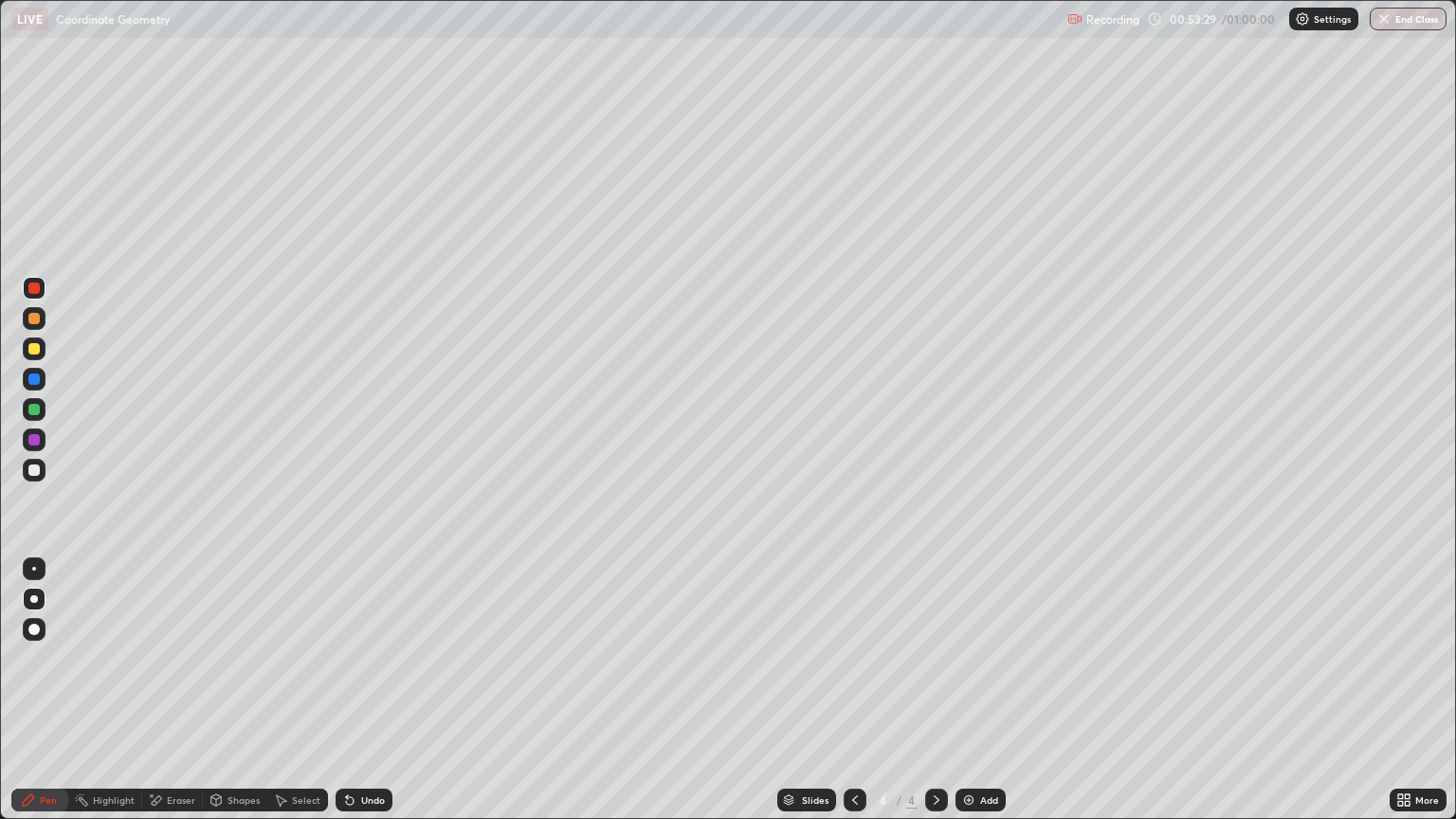 click on "End Class" at bounding box center (1408, 19) 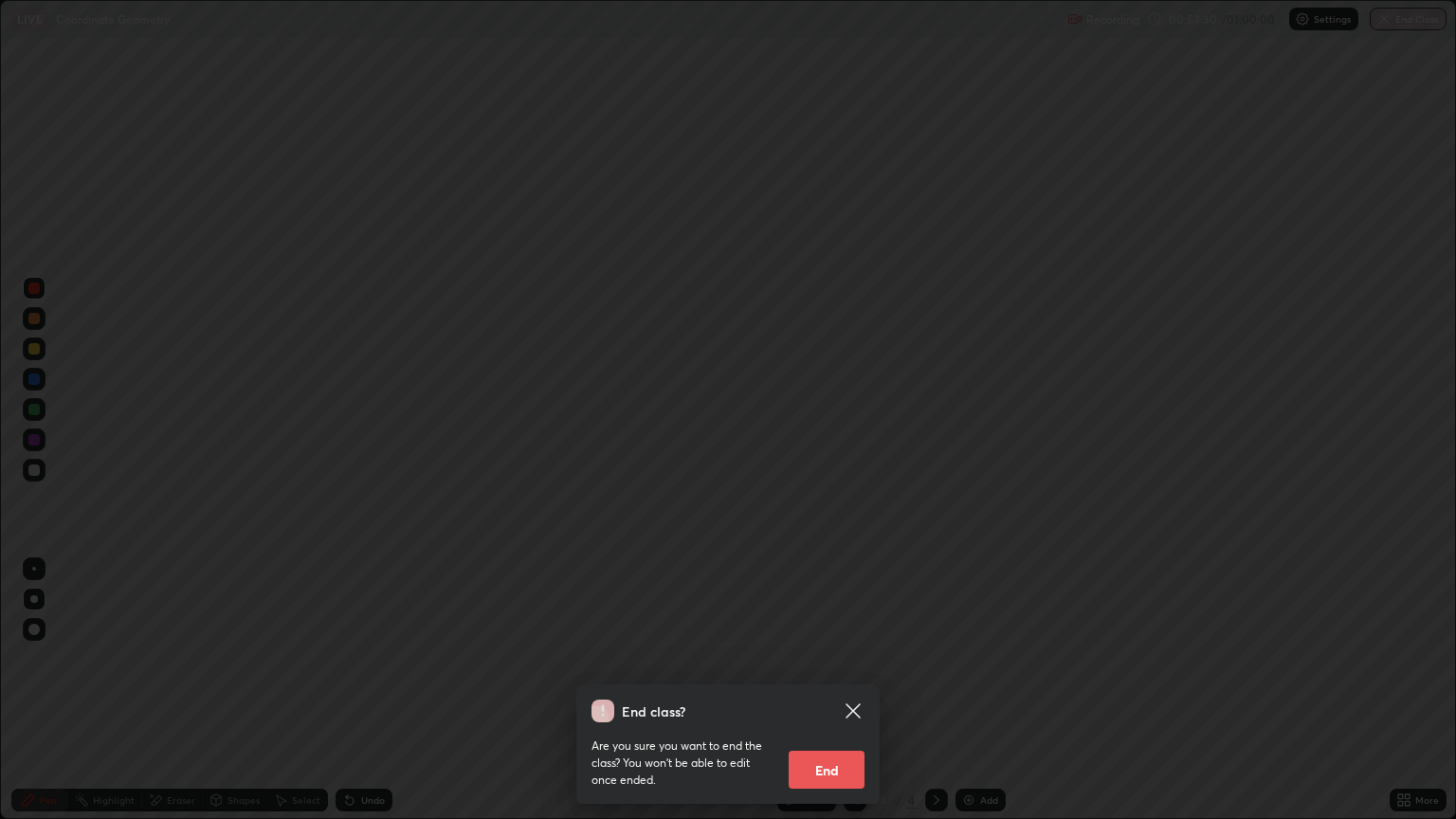 click on "End" at bounding box center (827, 770) 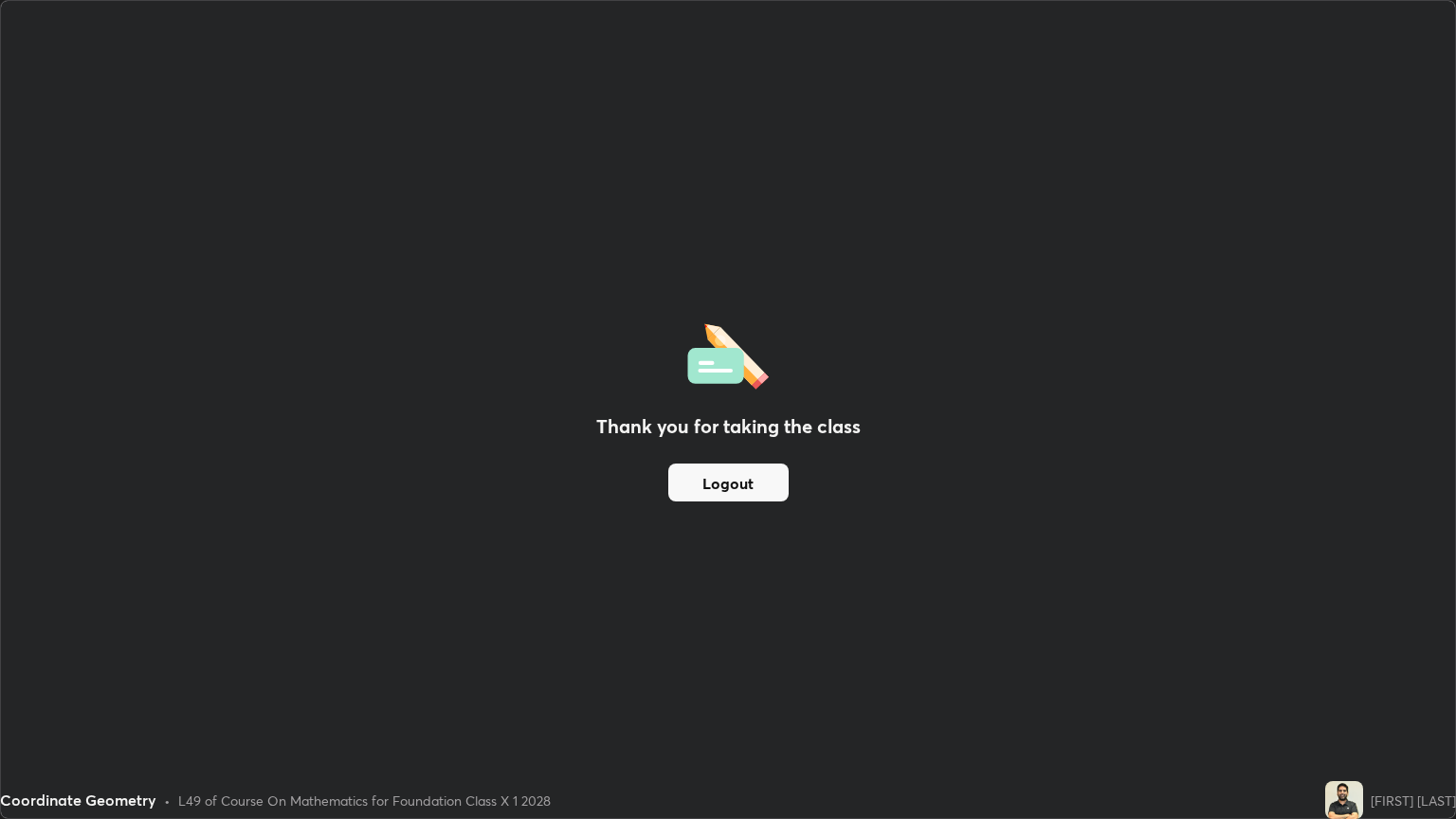 click on "Logout" at bounding box center [728, 482] 